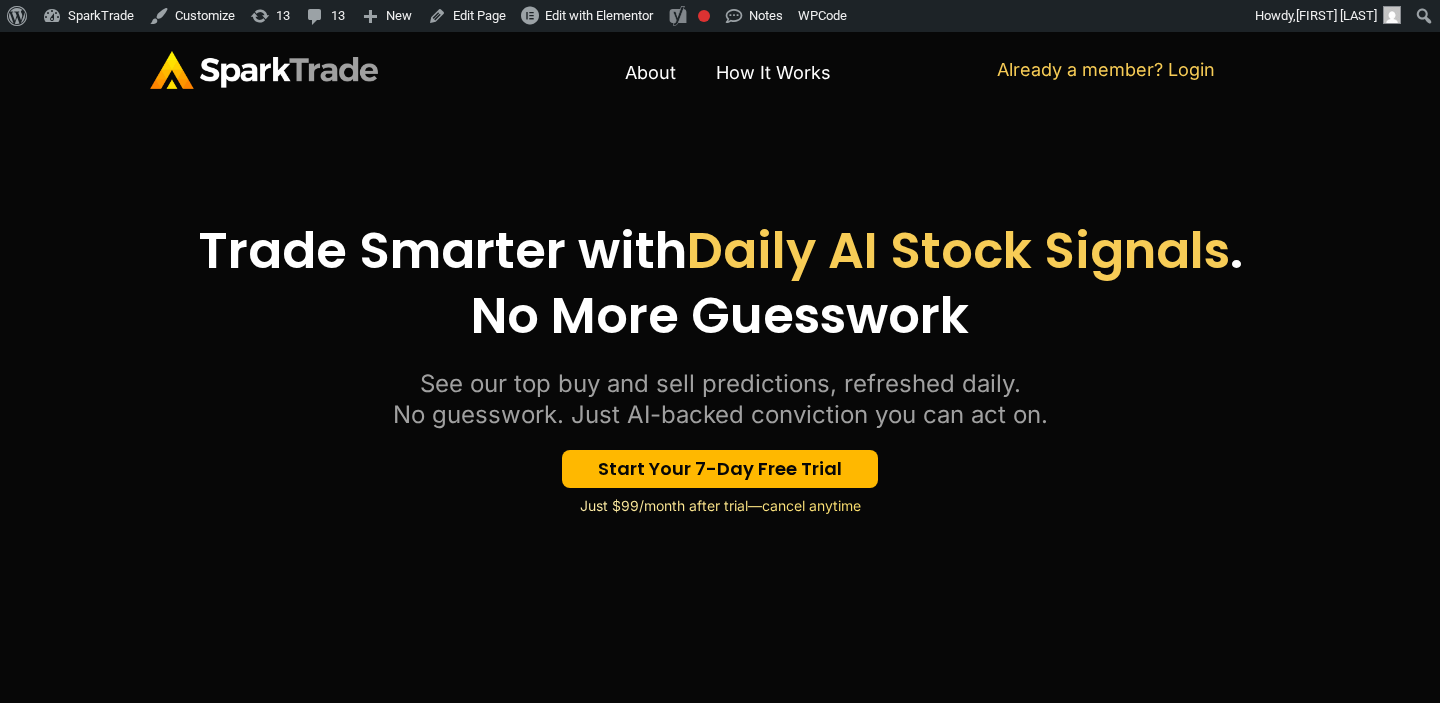 scroll, scrollTop: 252, scrollLeft: 0, axis: vertical 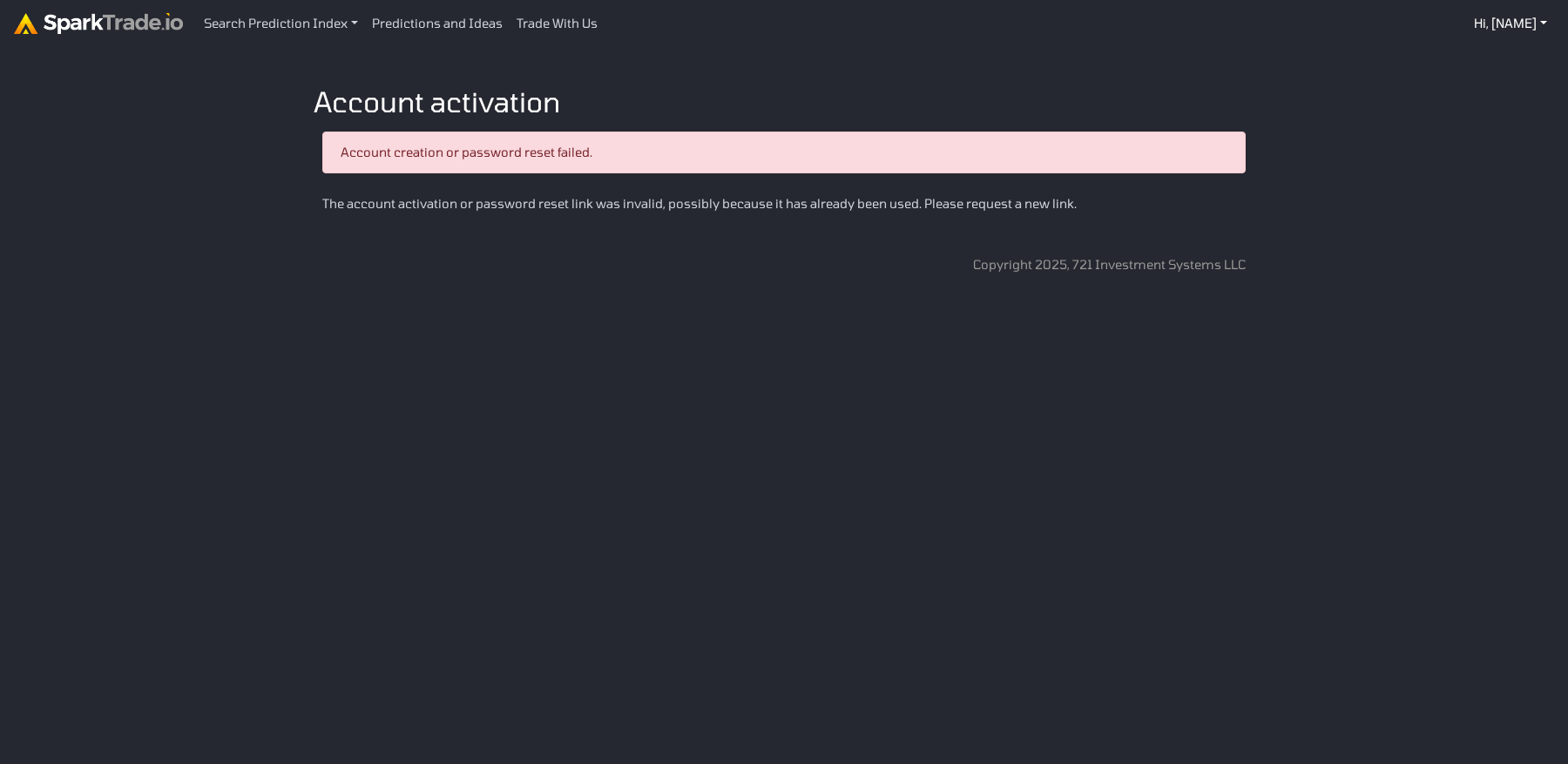 click on "Hi,
Abby" at bounding box center (1511, 24) 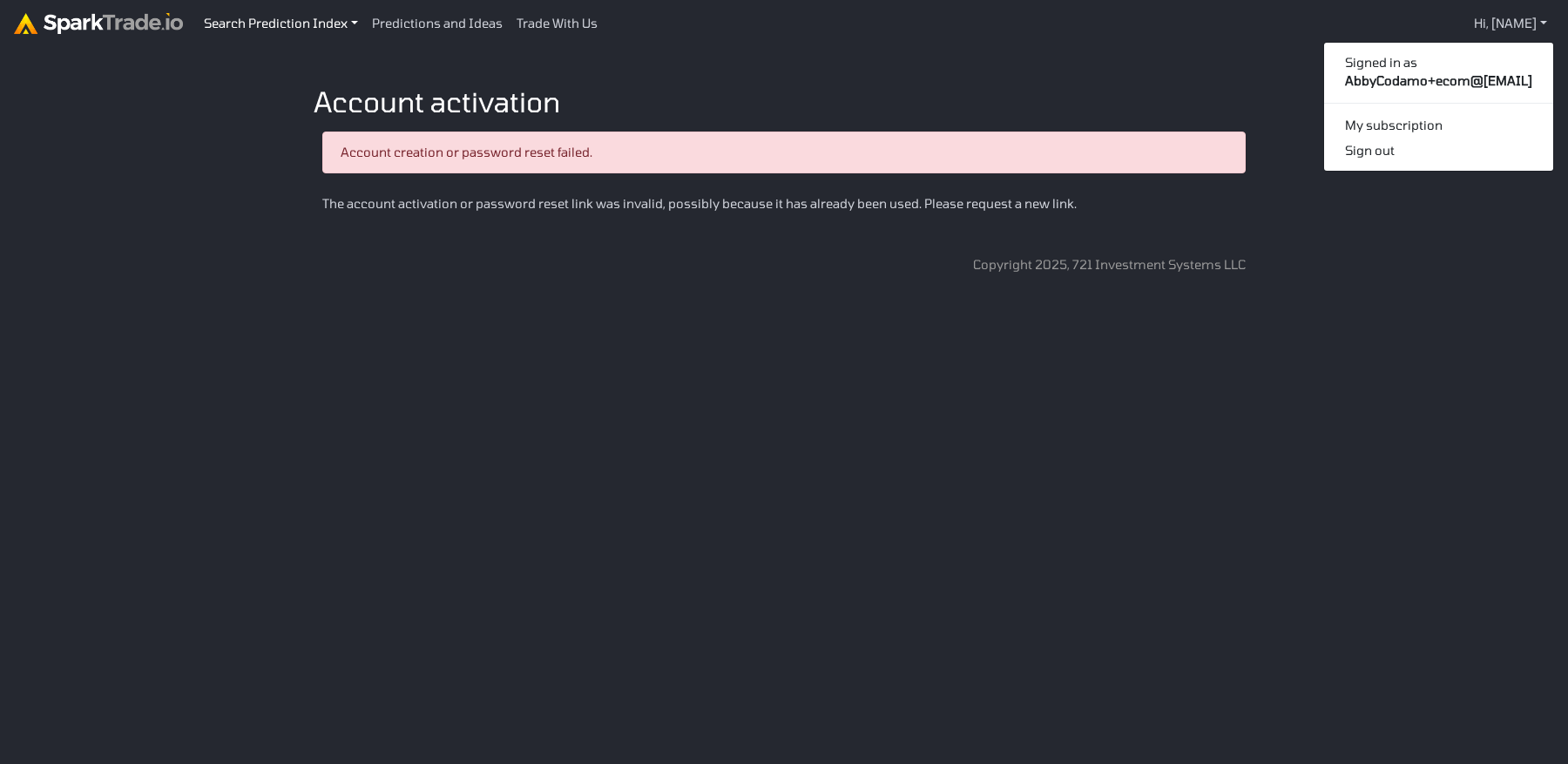 click on "Search Prediction Index" at bounding box center (280, 24) 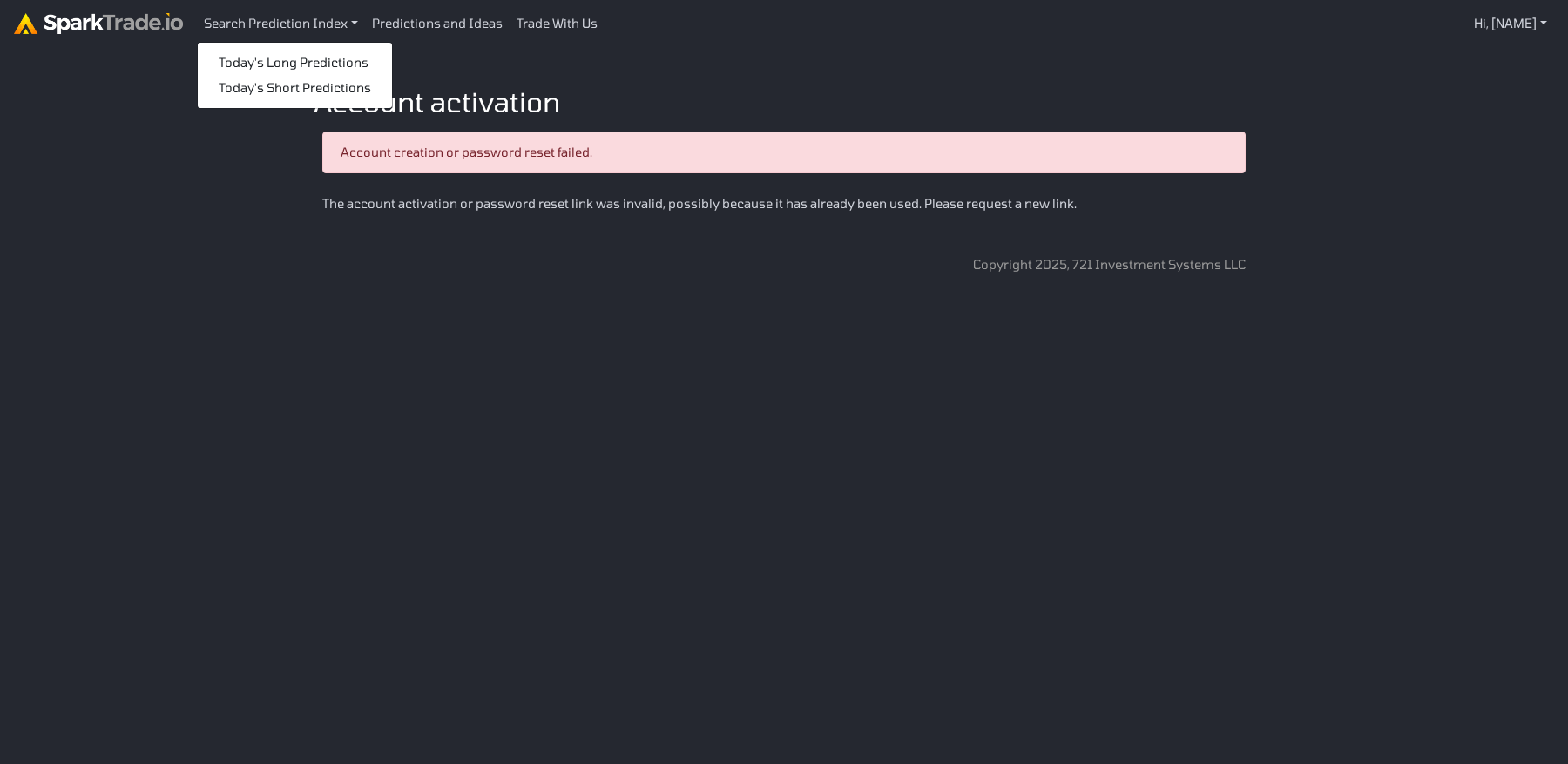click on "Today's Long Predictions
Today's Short Predictions" at bounding box center [294, 75] 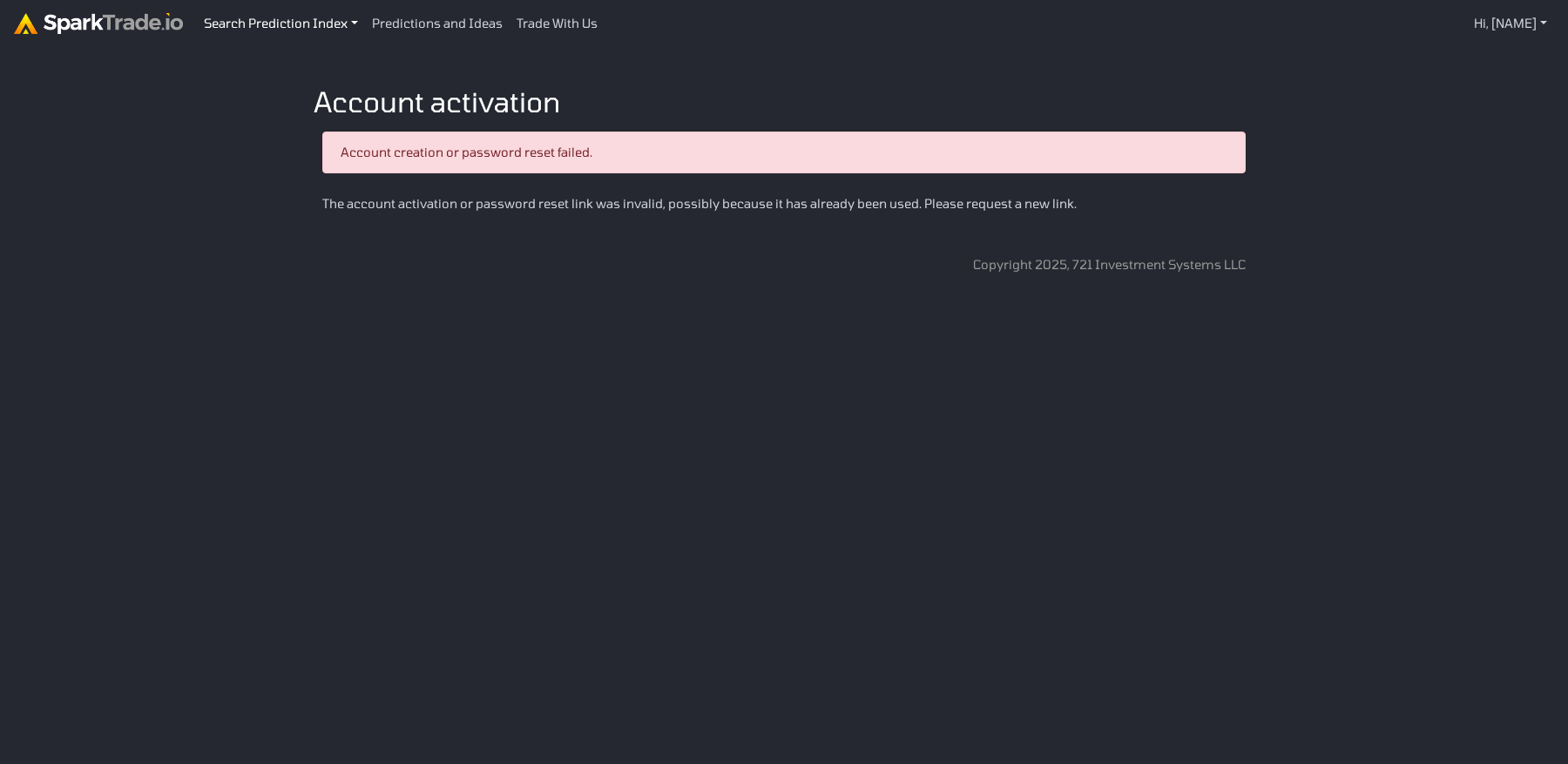 click on "Search Prediction Index" at bounding box center (280, 24) 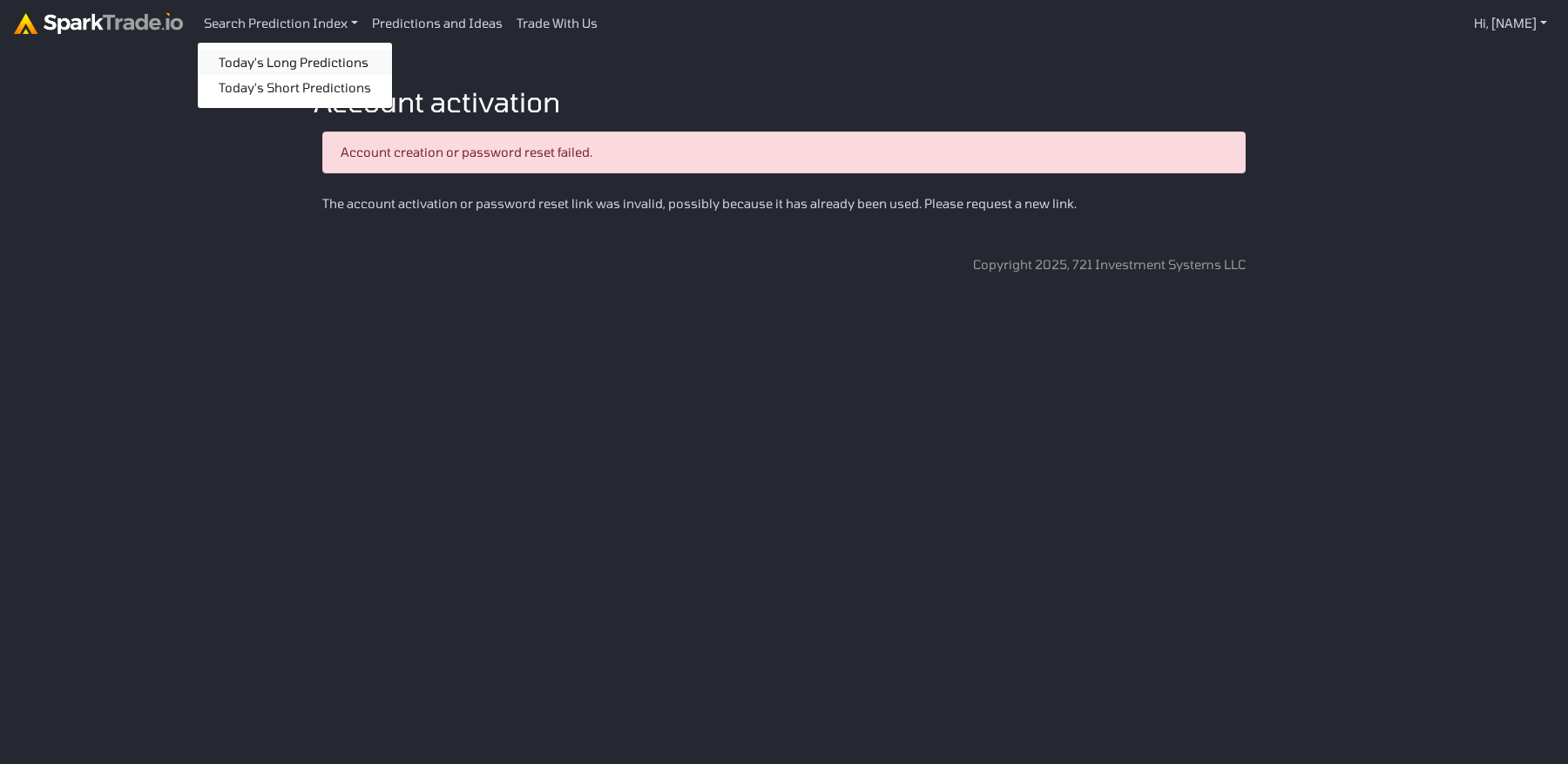 click on "Today's Long Predictions" at bounding box center [294, 63] 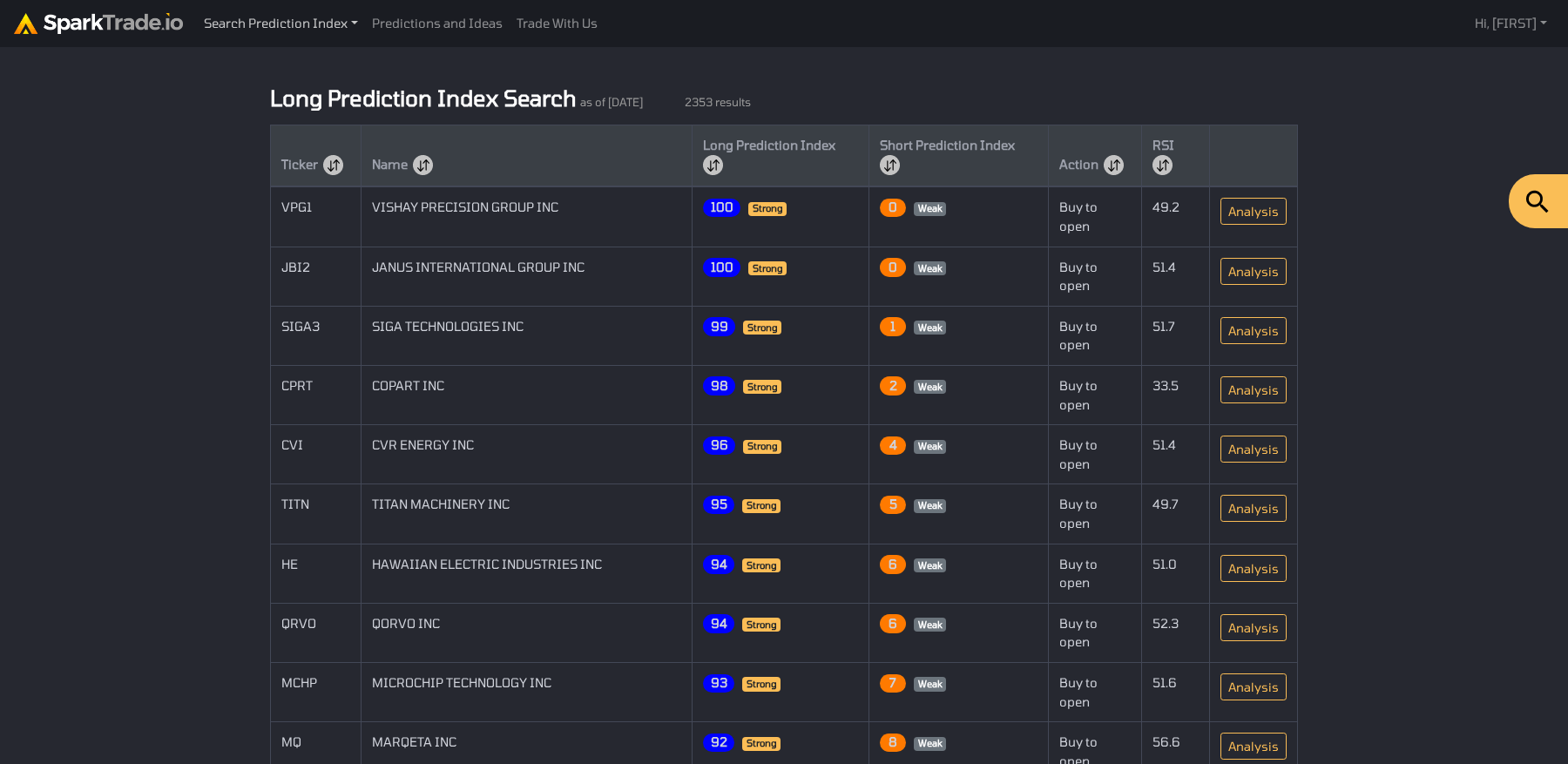 scroll, scrollTop: 0, scrollLeft: 0, axis: both 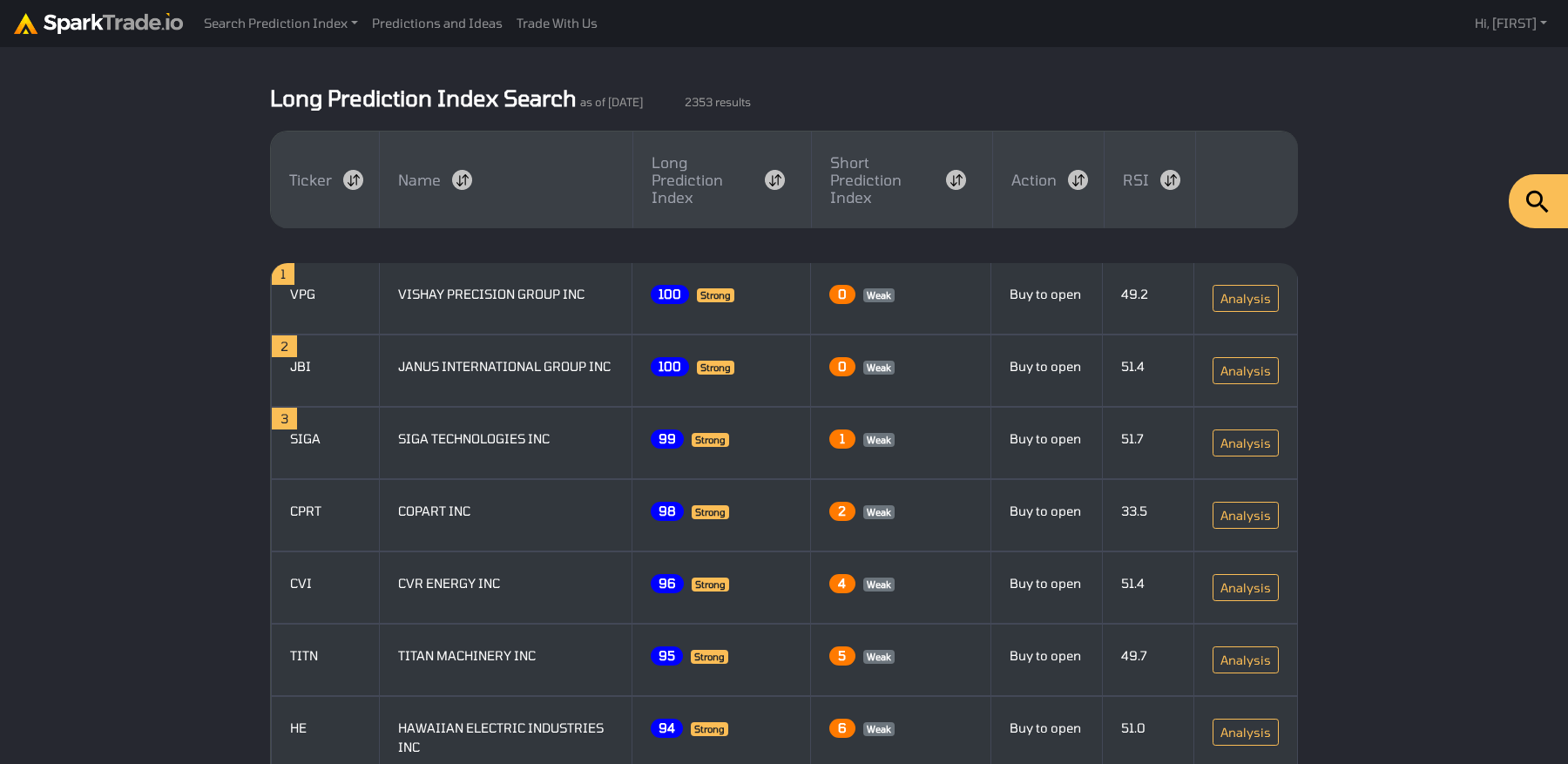 click at bounding box center (98, 24) 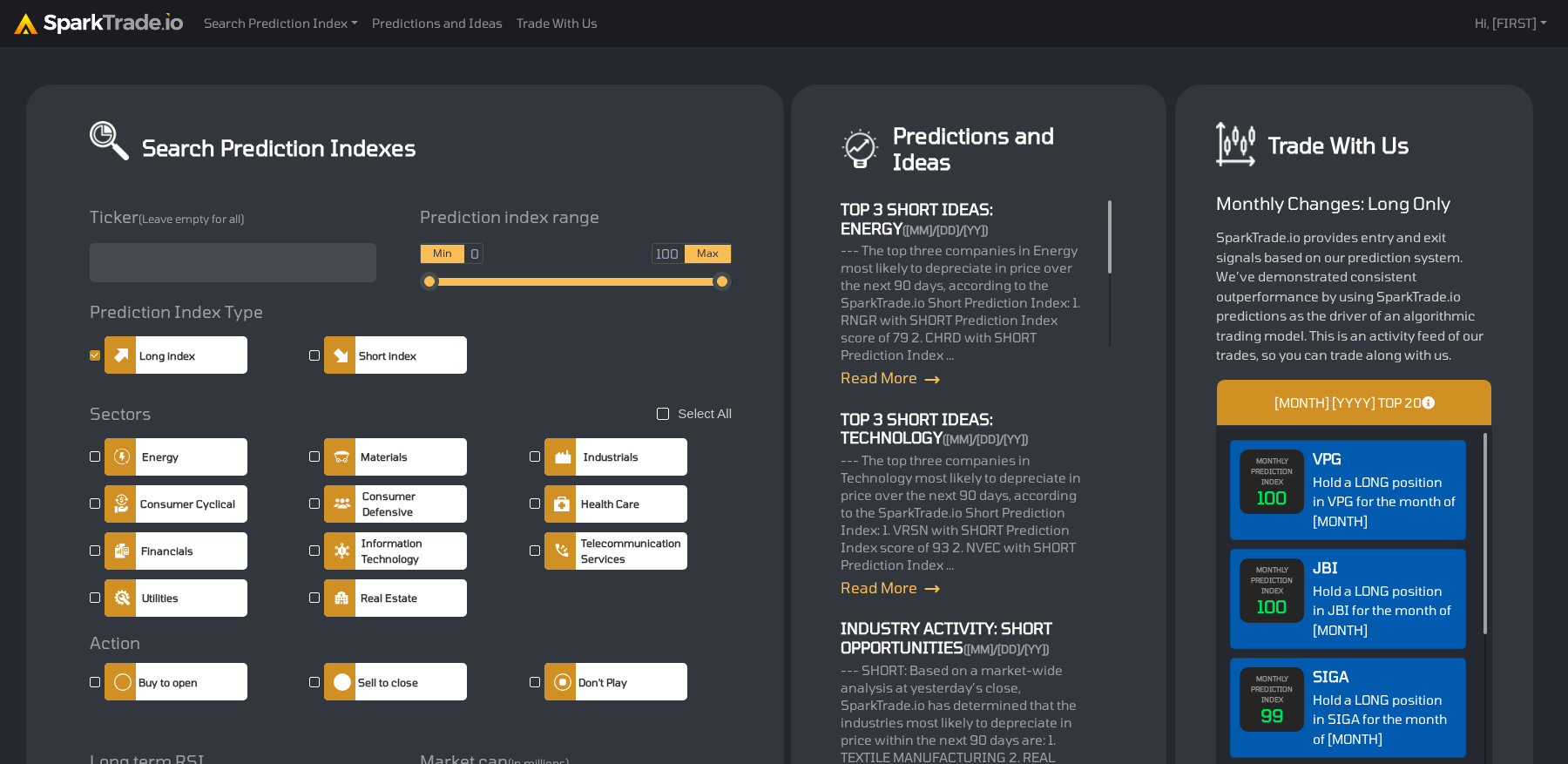 scroll, scrollTop: 0, scrollLeft: 0, axis: both 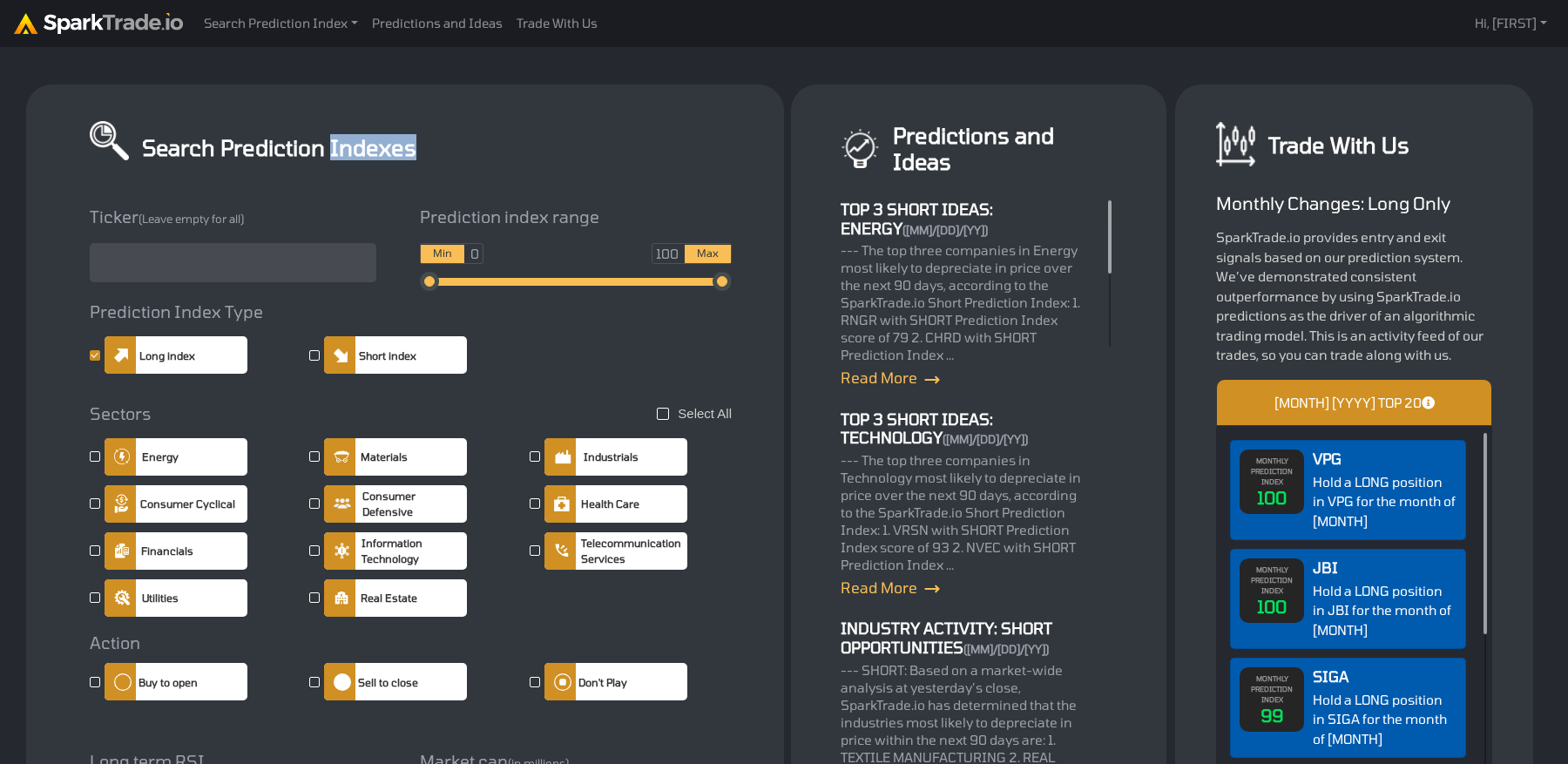click on "Search Prediction Indexes" at bounding box center [279, 147] 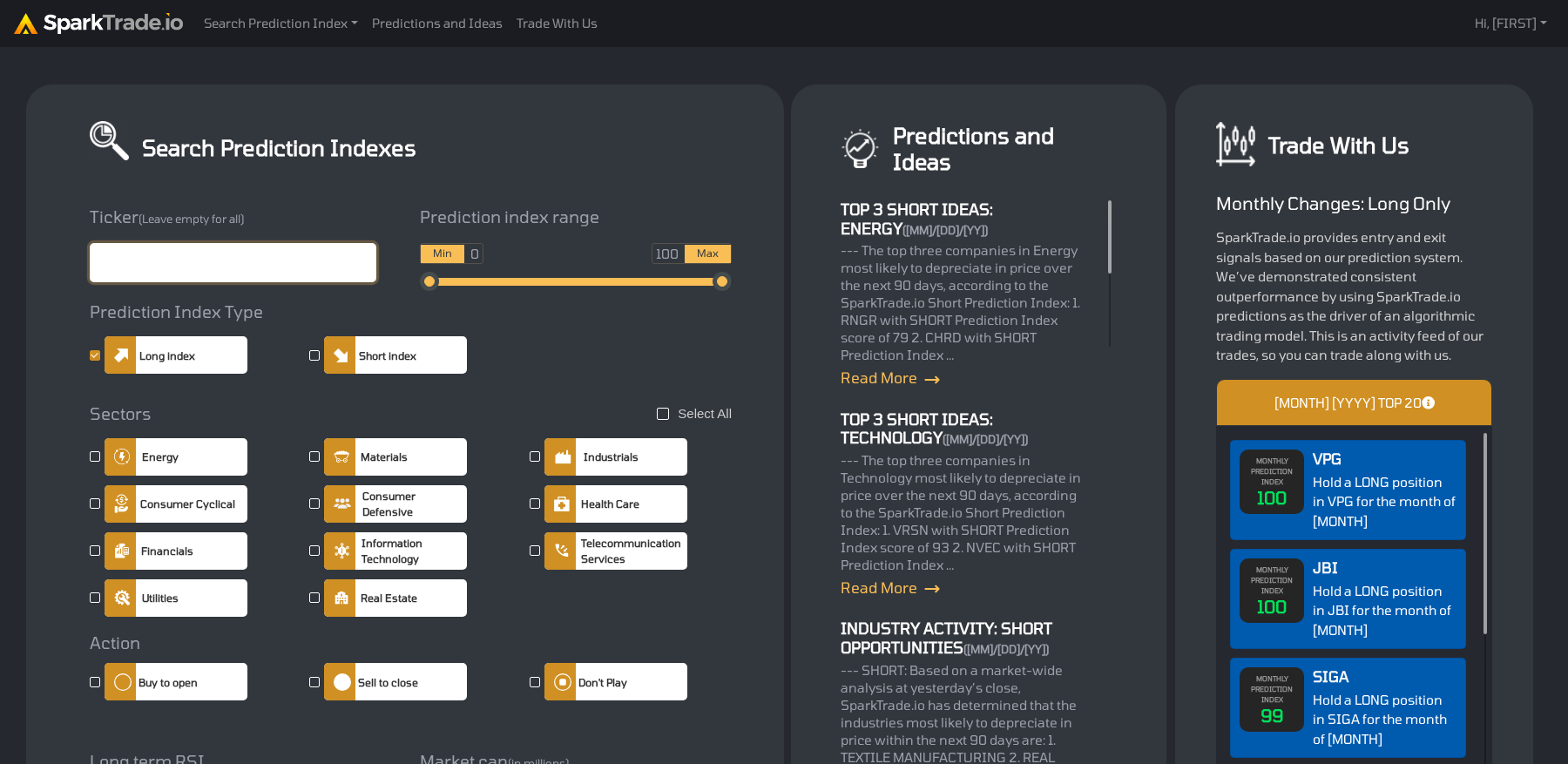 click at bounding box center [233, 262] 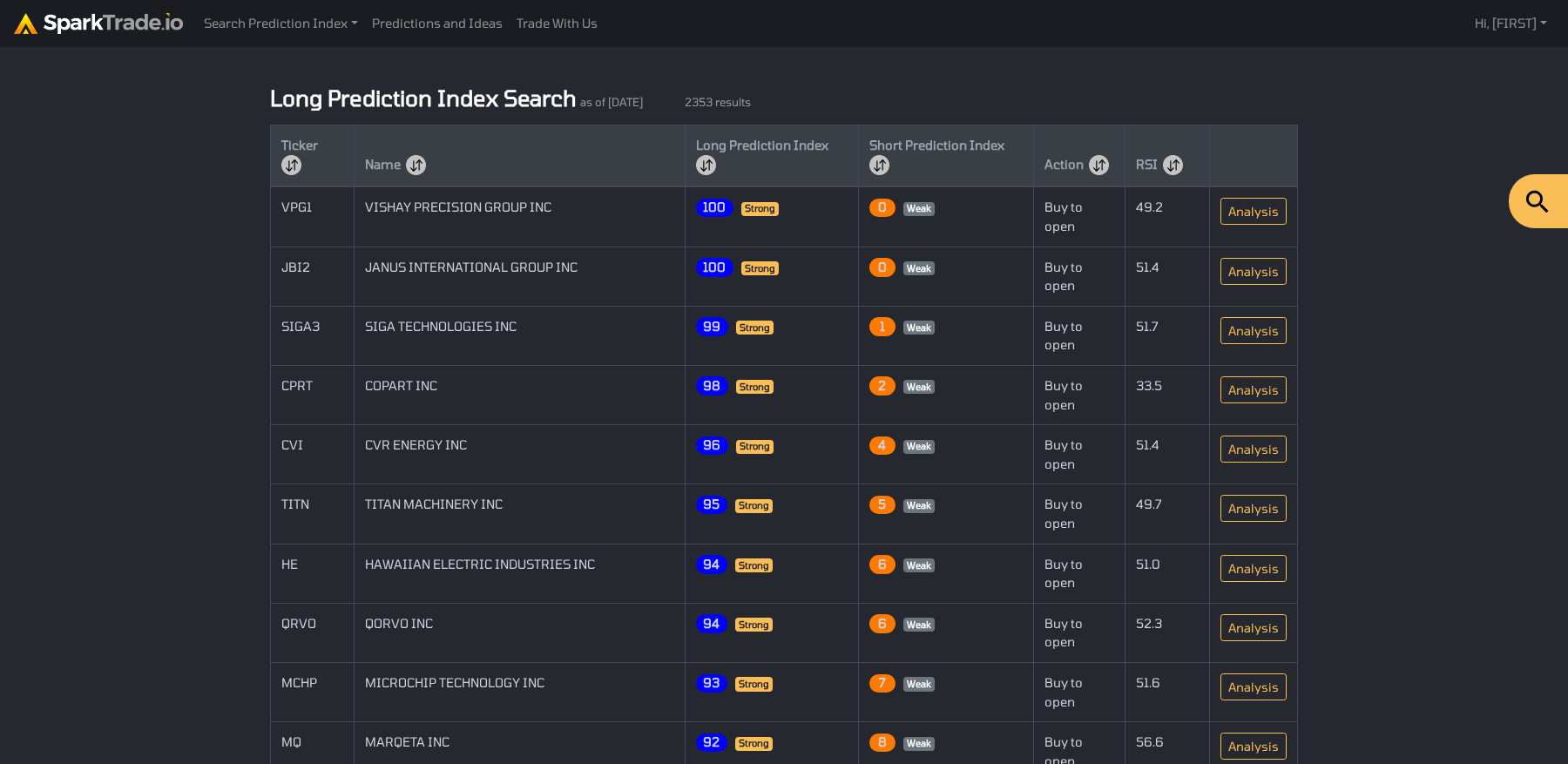 click on "2353 results" at bounding box center (718, 102) 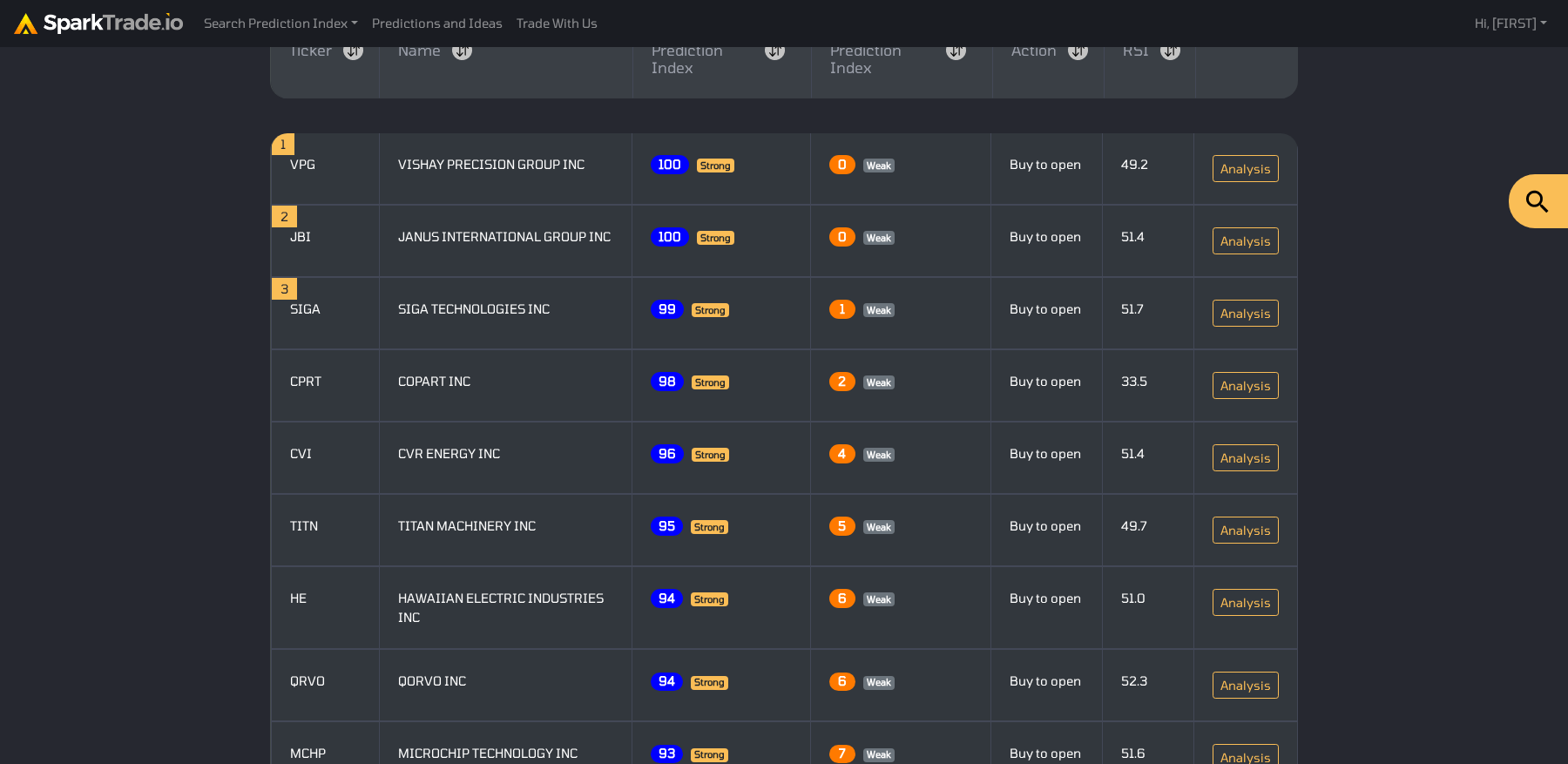 scroll, scrollTop: 0, scrollLeft: 0, axis: both 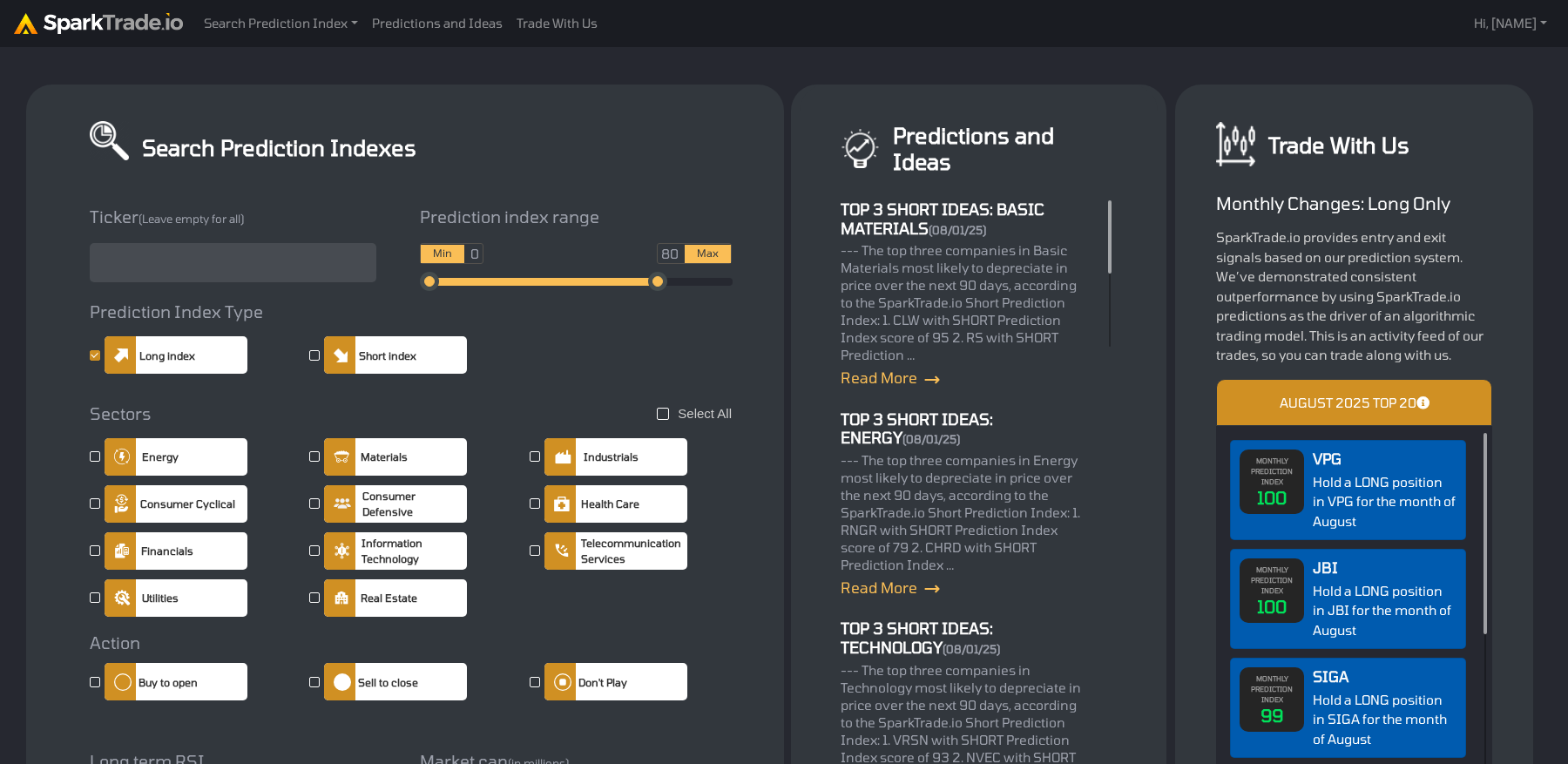 drag, startPoint x: 717, startPoint y: 276, endPoint x: 652, endPoint y: 276, distance: 65 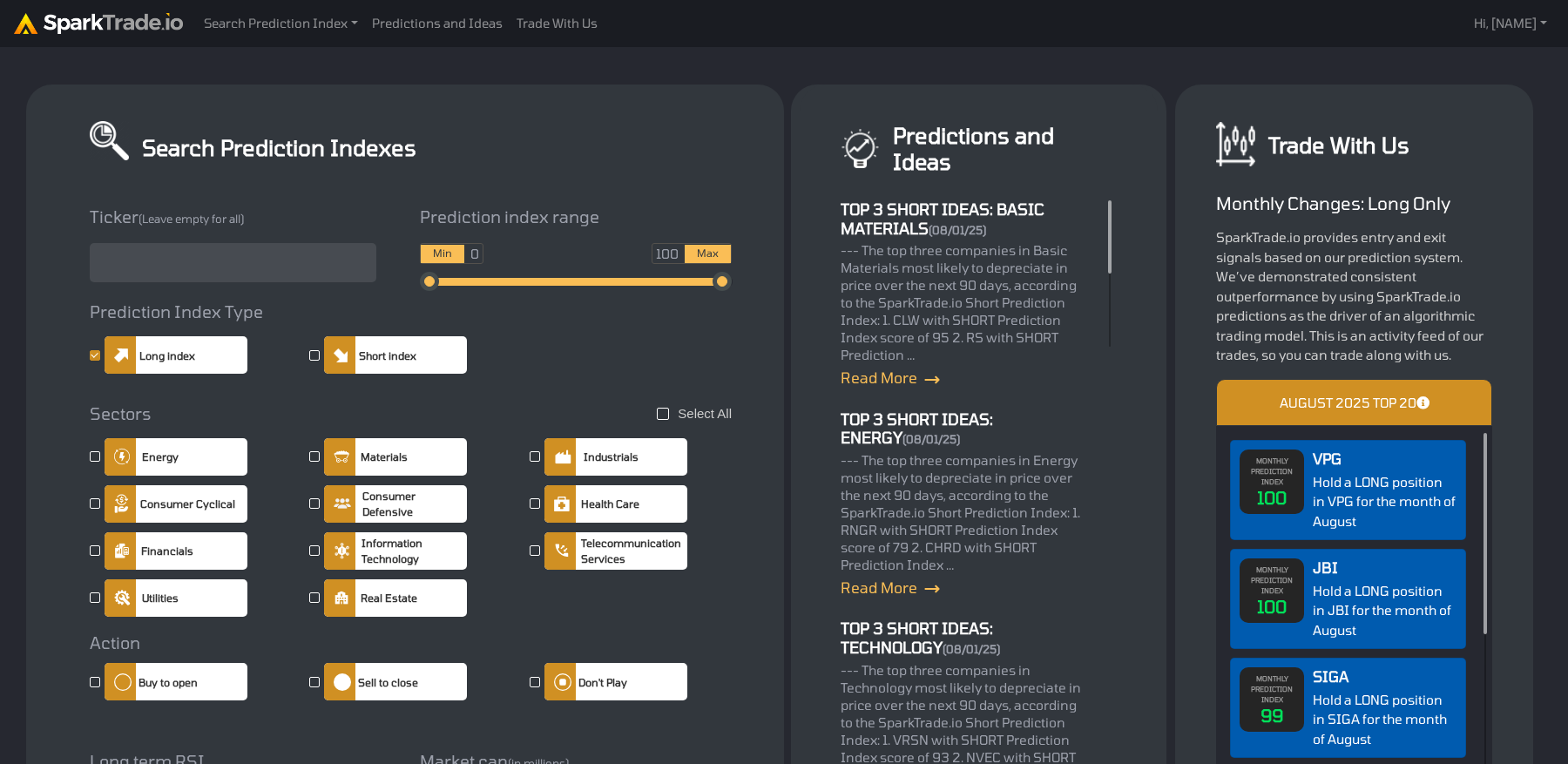 drag, startPoint x: 659, startPoint y: 281, endPoint x: 740, endPoint y: 287, distance: 81.22192 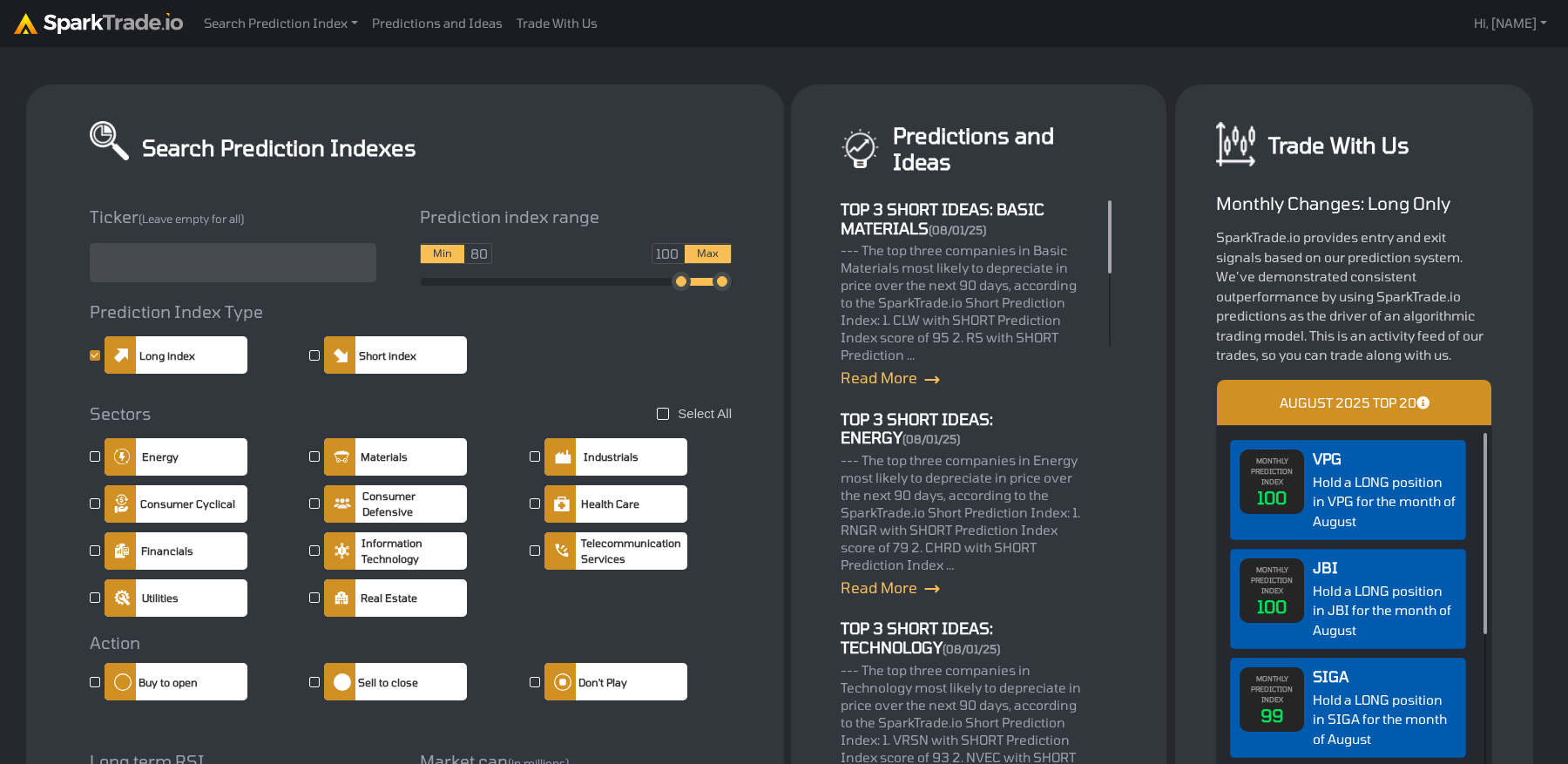 drag, startPoint x: 431, startPoint y: 281, endPoint x: 683, endPoint y: 277, distance: 252.03174 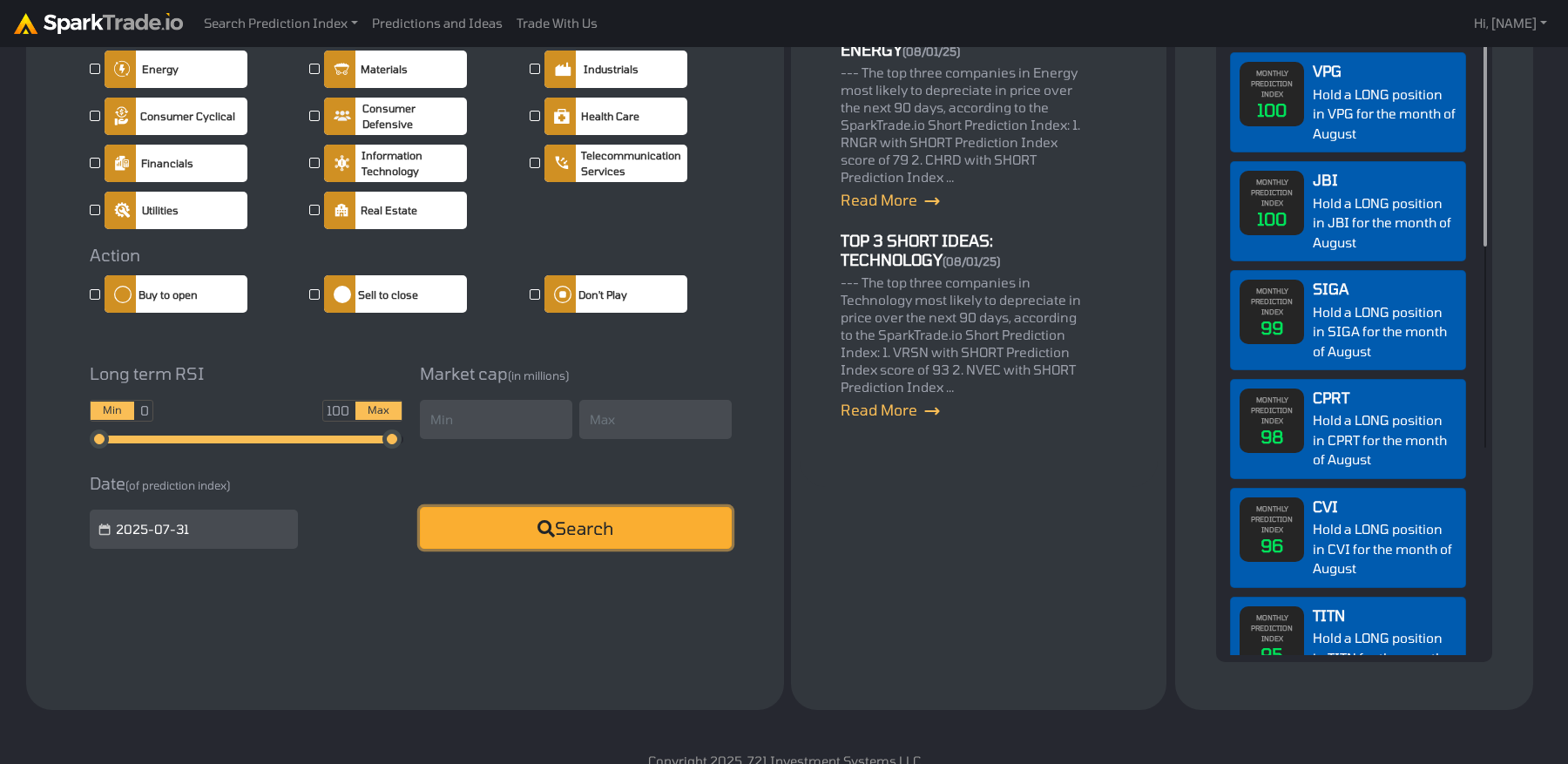 click on "Search" at bounding box center (576, 528) 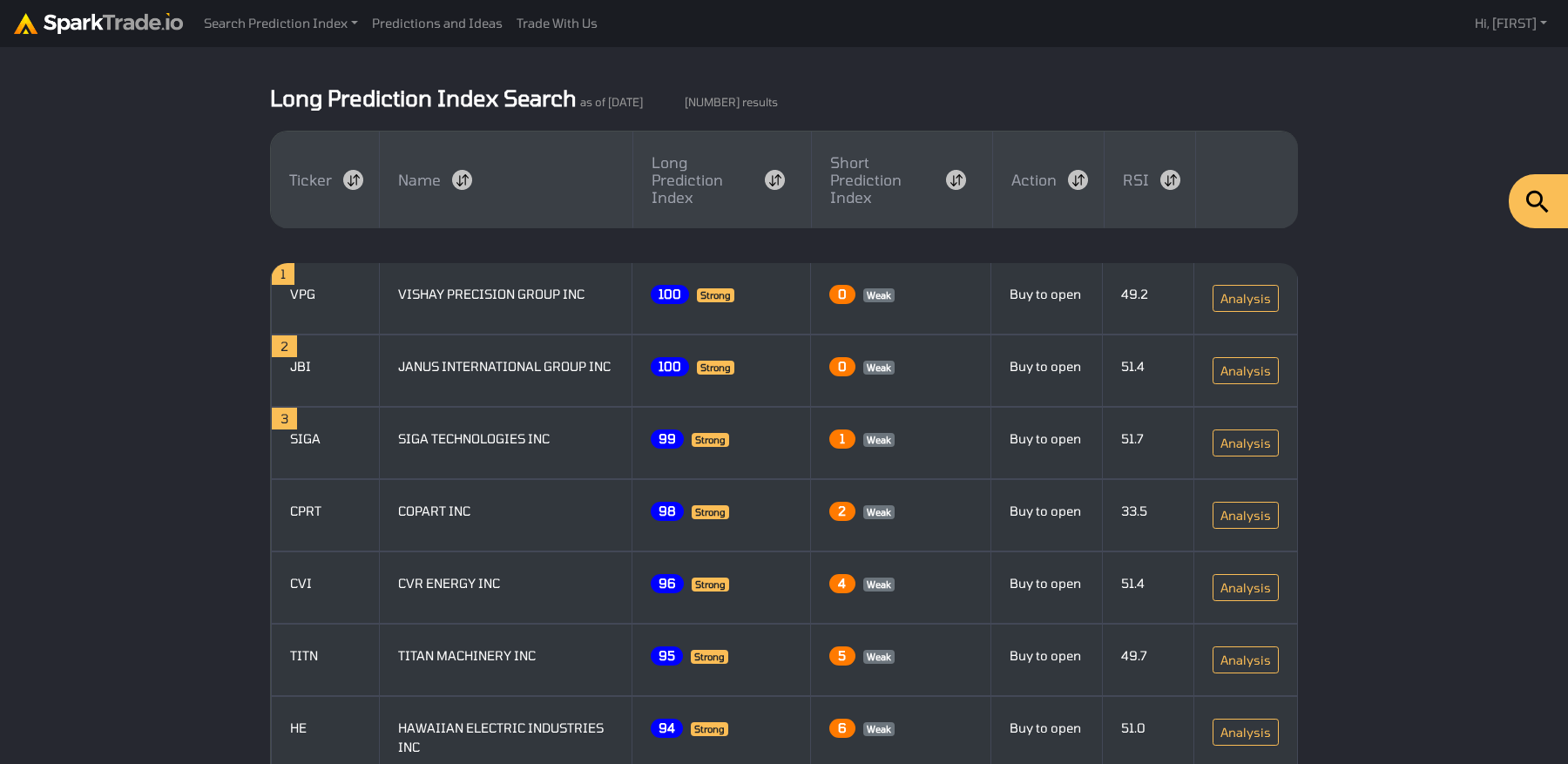 scroll, scrollTop: 0, scrollLeft: 0, axis: both 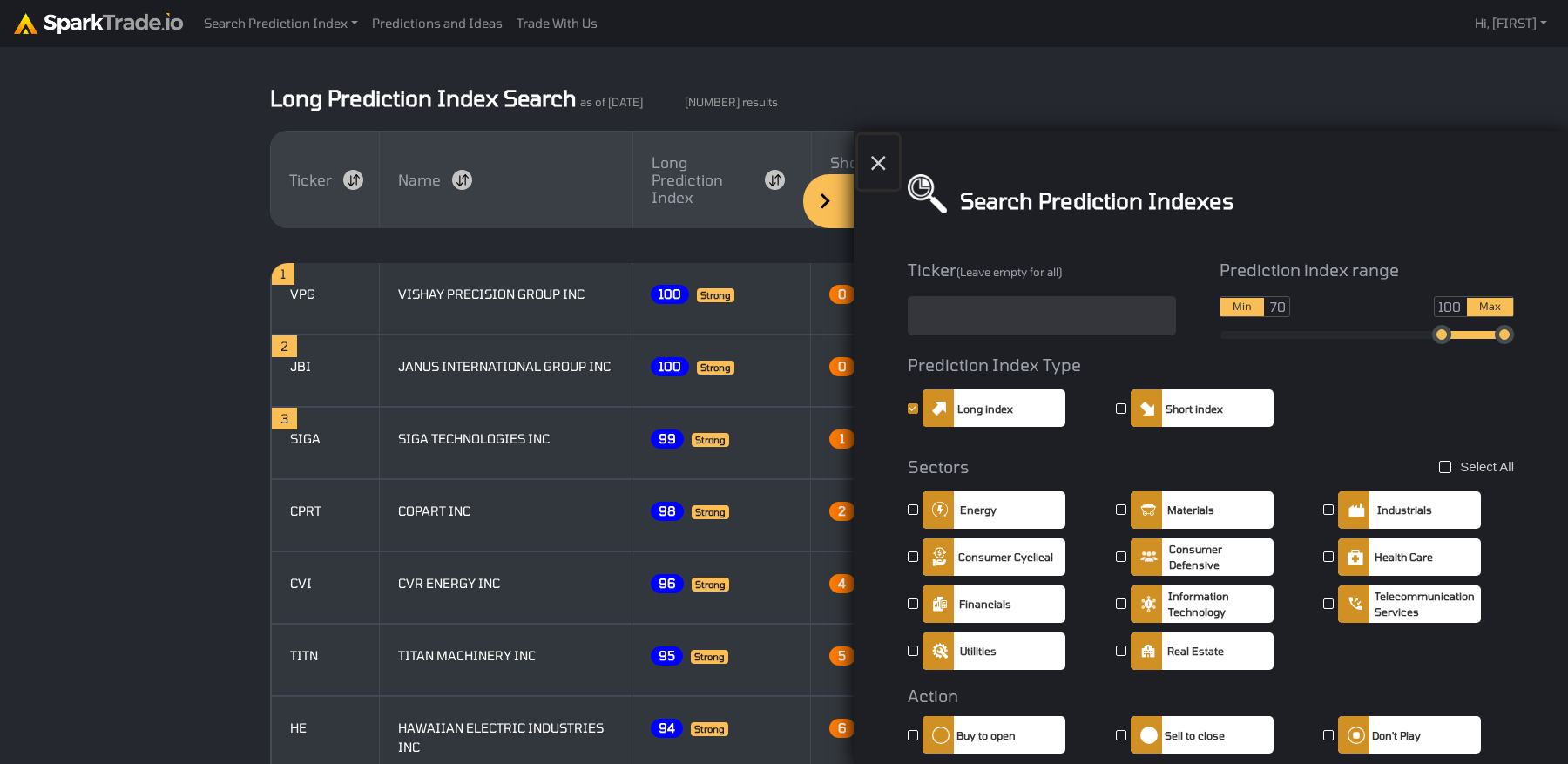 drag, startPoint x: 1430, startPoint y: 334, endPoint x: 1441, endPoint y: 325, distance: 14.2127 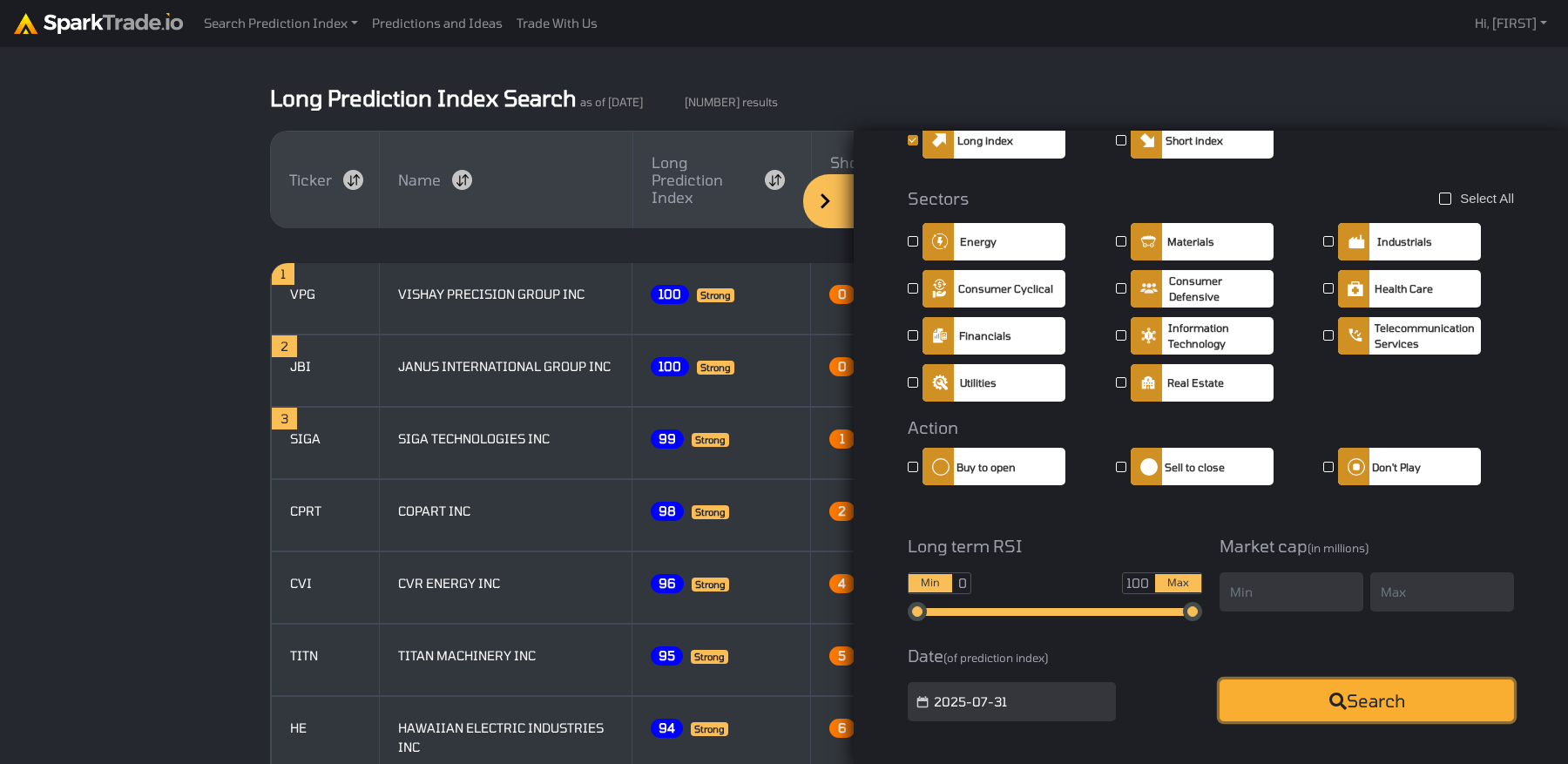 click on "Search" at bounding box center (1367, 700) 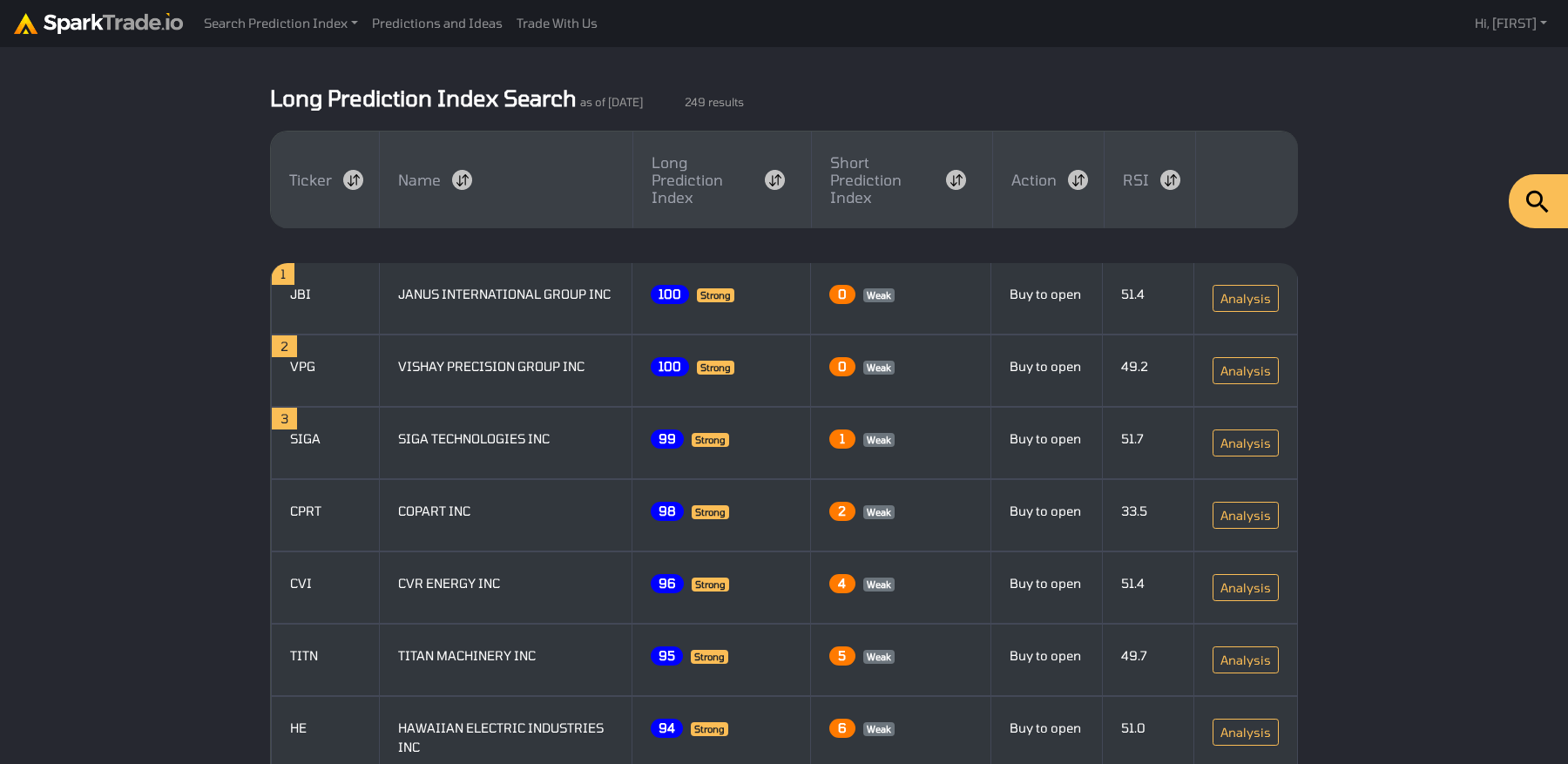 scroll, scrollTop: 0, scrollLeft: 0, axis: both 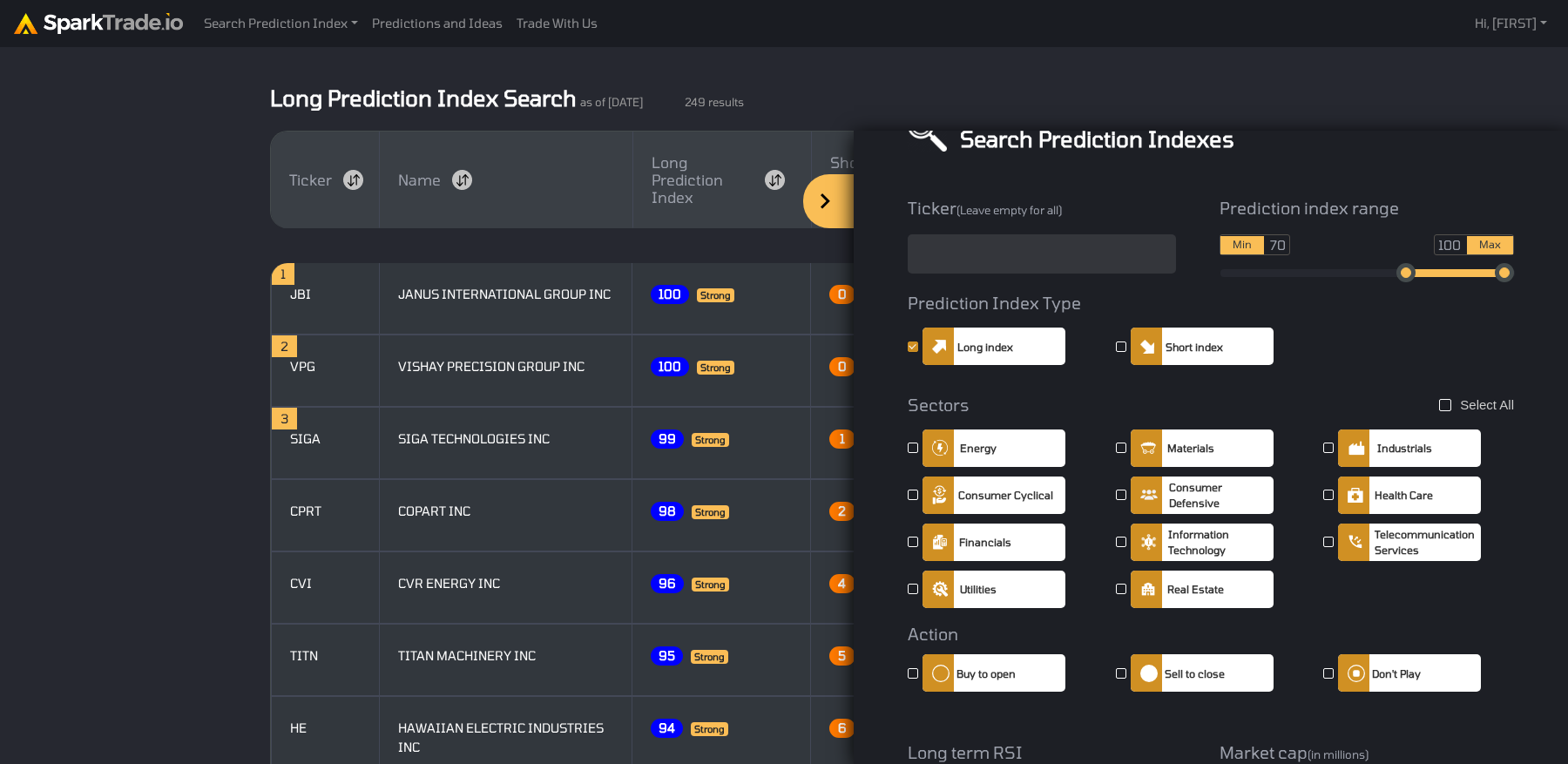 click on "Search Prediction Index
Today's Long Predictions
Today's Short Predictions
Predictions and Ideas
Trade With Us
Hi,
Abby
Signed in as
AbbyCodamo+ecom@gmail.com
My subscription
Sign out
How to Use SparkTrade.io
×
Long Prediction Index Search
as of Jul 31, 2025
249 results
Ticker
Name
Long Prediction Index
1" at bounding box center [784, 564] 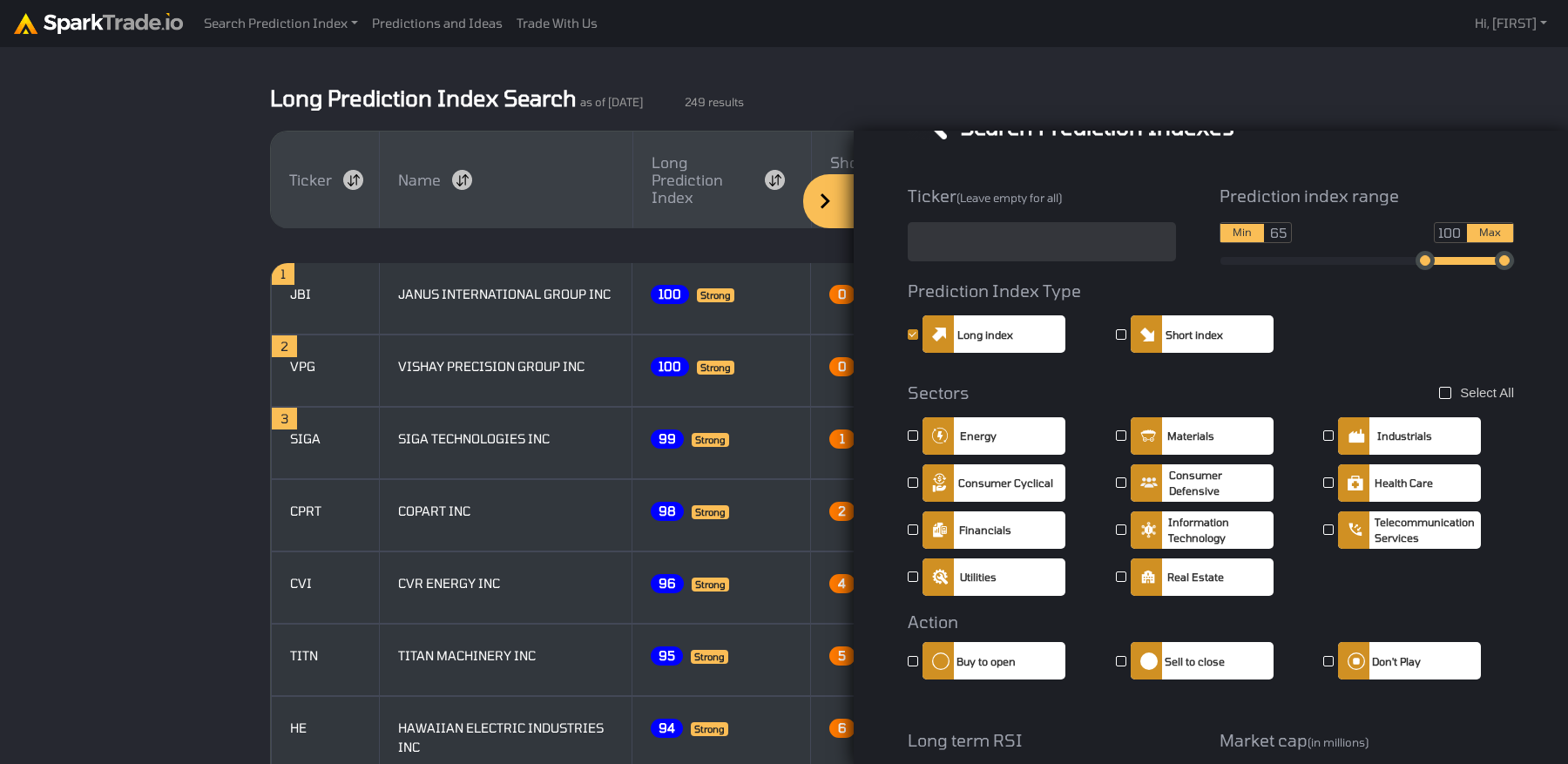drag, startPoint x: 1405, startPoint y: 263, endPoint x: 1423, endPoint y: 269, distance: 18.973666 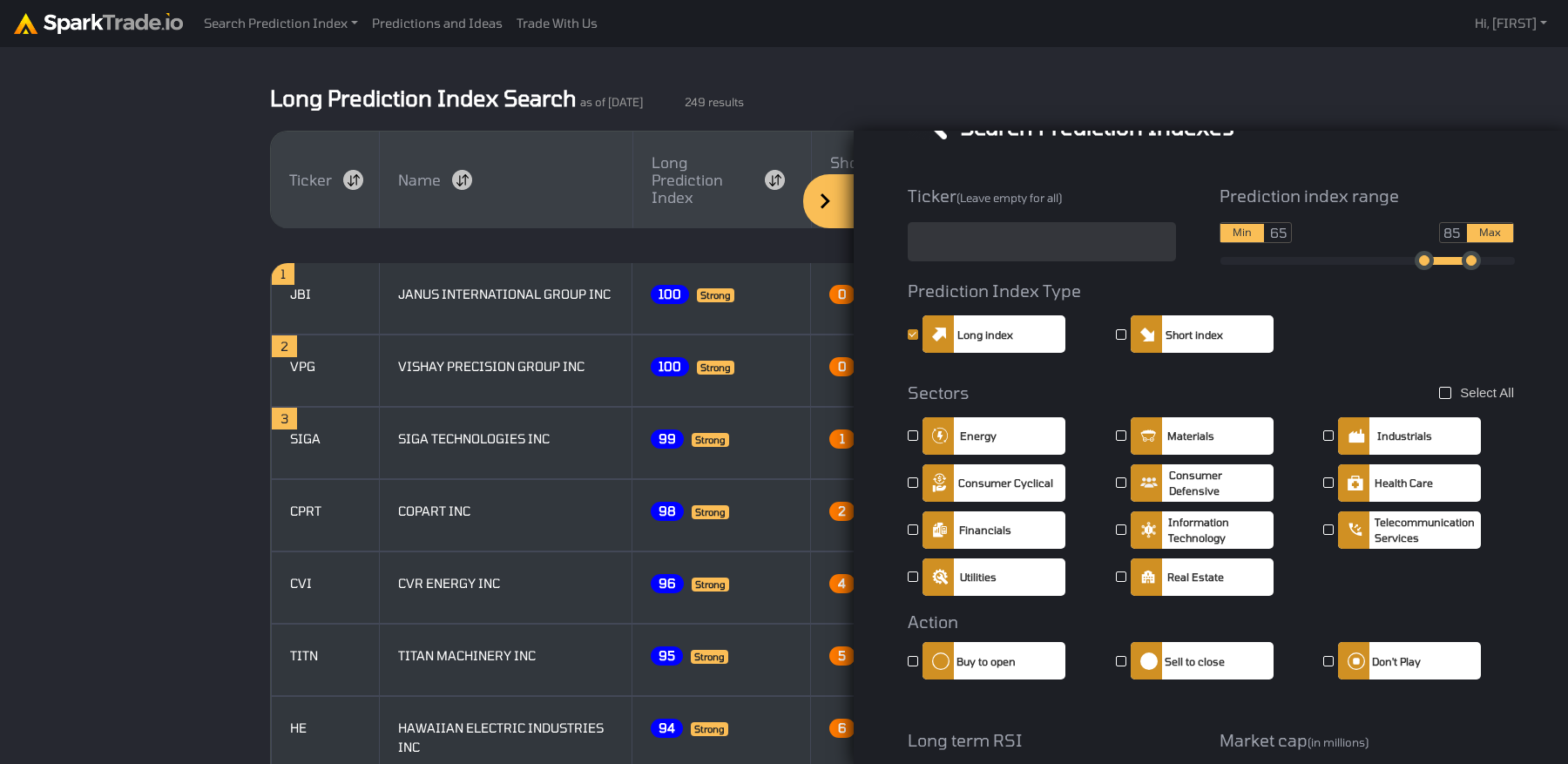 drag, startPoint x: 1511, startPoint y: 265, endPoint x: 1478, endPoint y: 267, distance: 33.060551 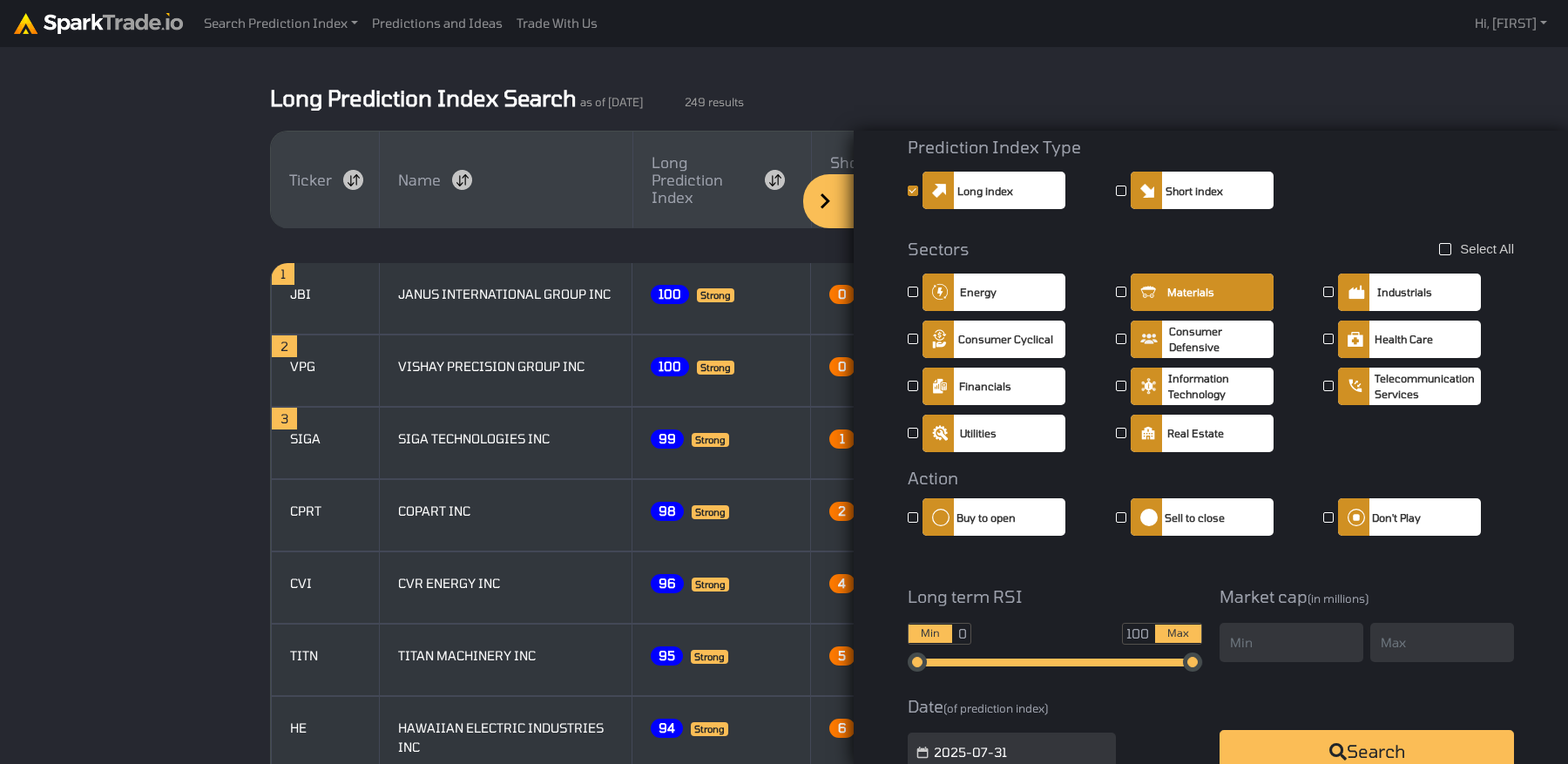 scroll, scrollTop: 268, scrollLeft: 0, axis: vertical 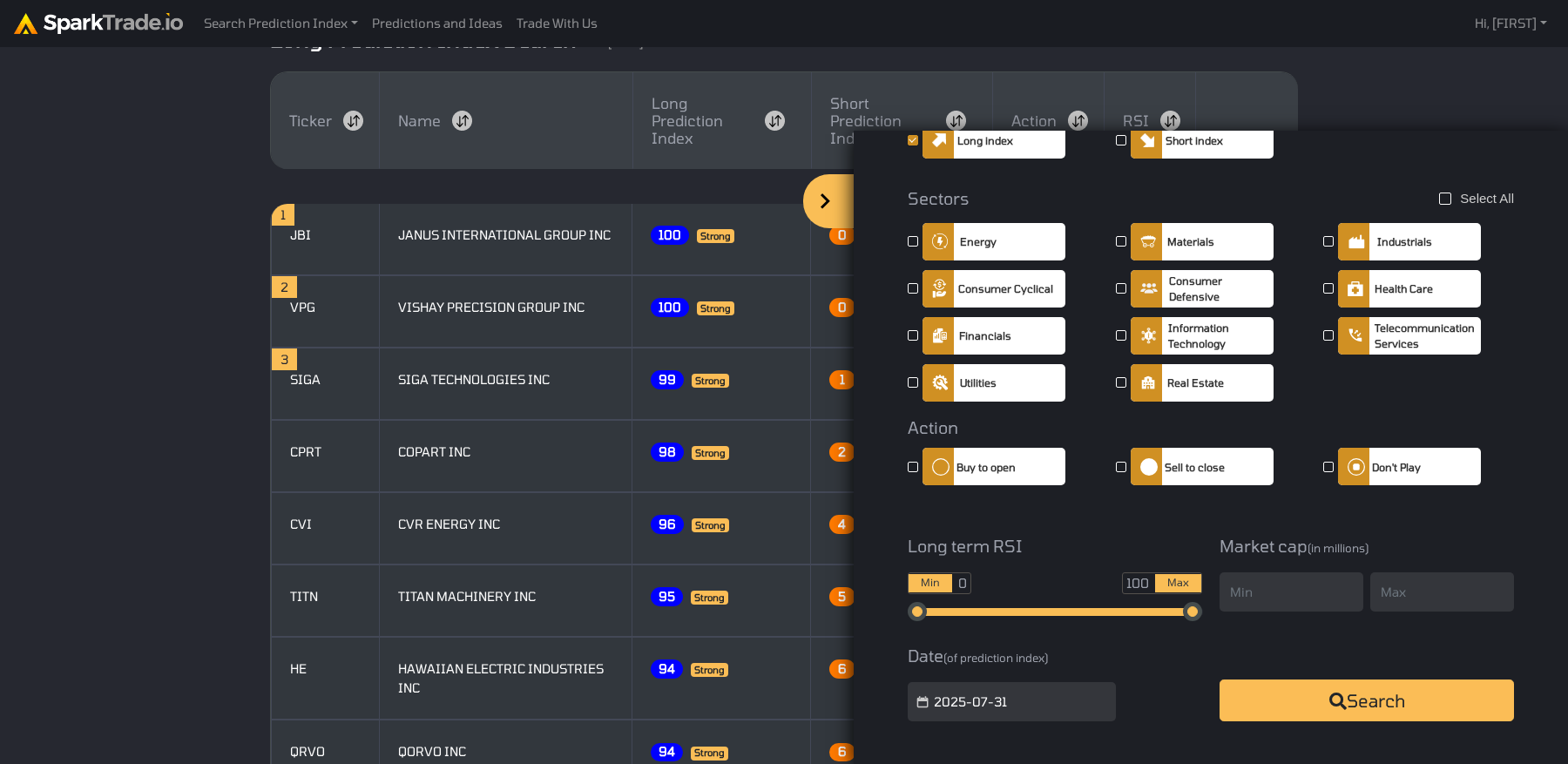 click on "Search Prediction Index
Today's Long Predictions
Today's Short Predictions
Predictions and Ideas
Trade With Us
Hi,
Abby
Signed in as
AbbyCodamo+ecom@gmail.com
My subscription
Sign out
How to Use SparkTrade.io
×
Long Prediction Index Search
as of Jul 31, 2025
249 results
Ticker
Name
Long Prediction Index
1" at bounding box center (784, 504) 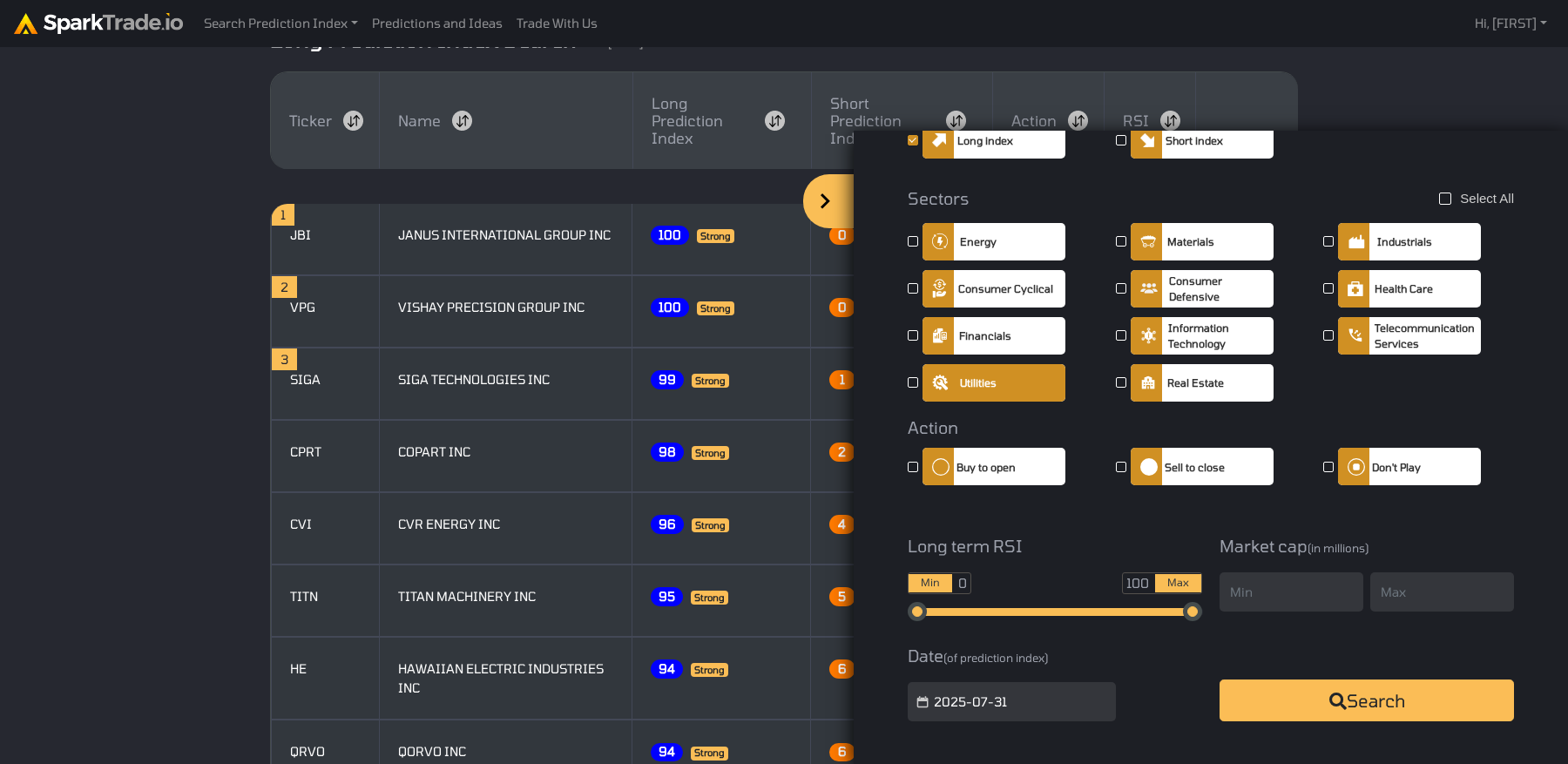 scroll, scrollTop: 0, scrollLeft: 0, axis: both 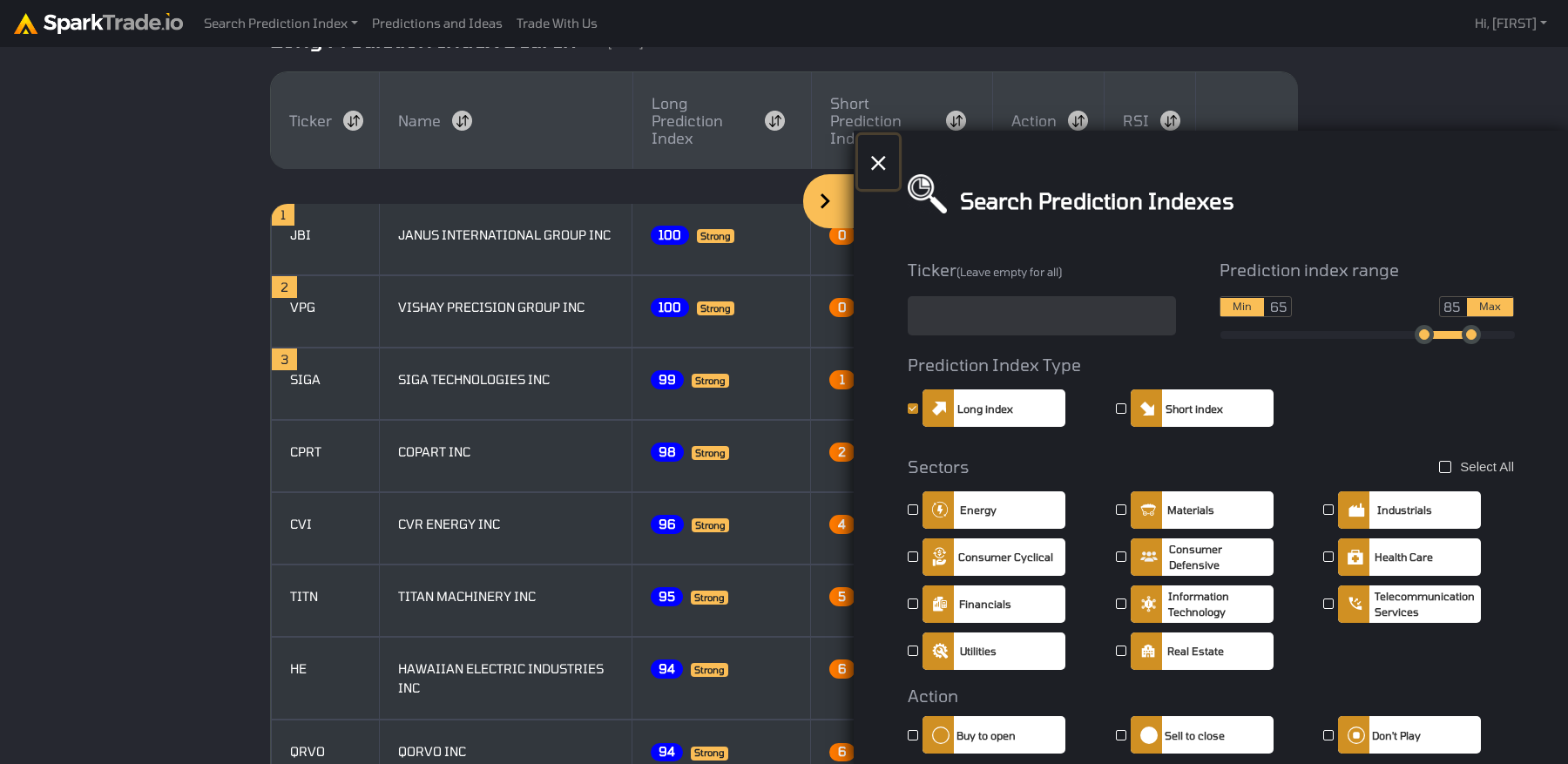 click on "×" at bounding box center (878, 162) 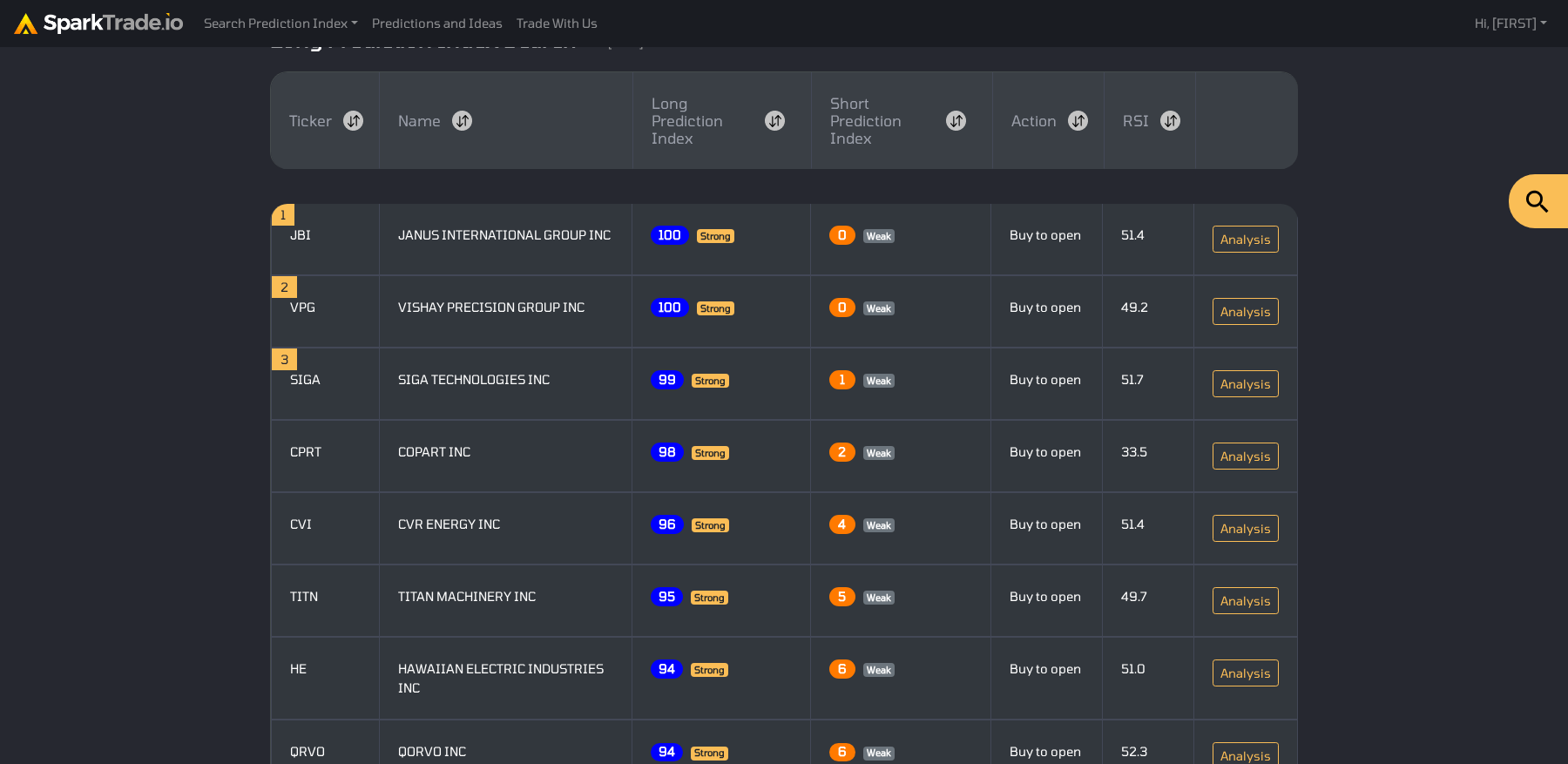 click at bounding box center (1538, 201) 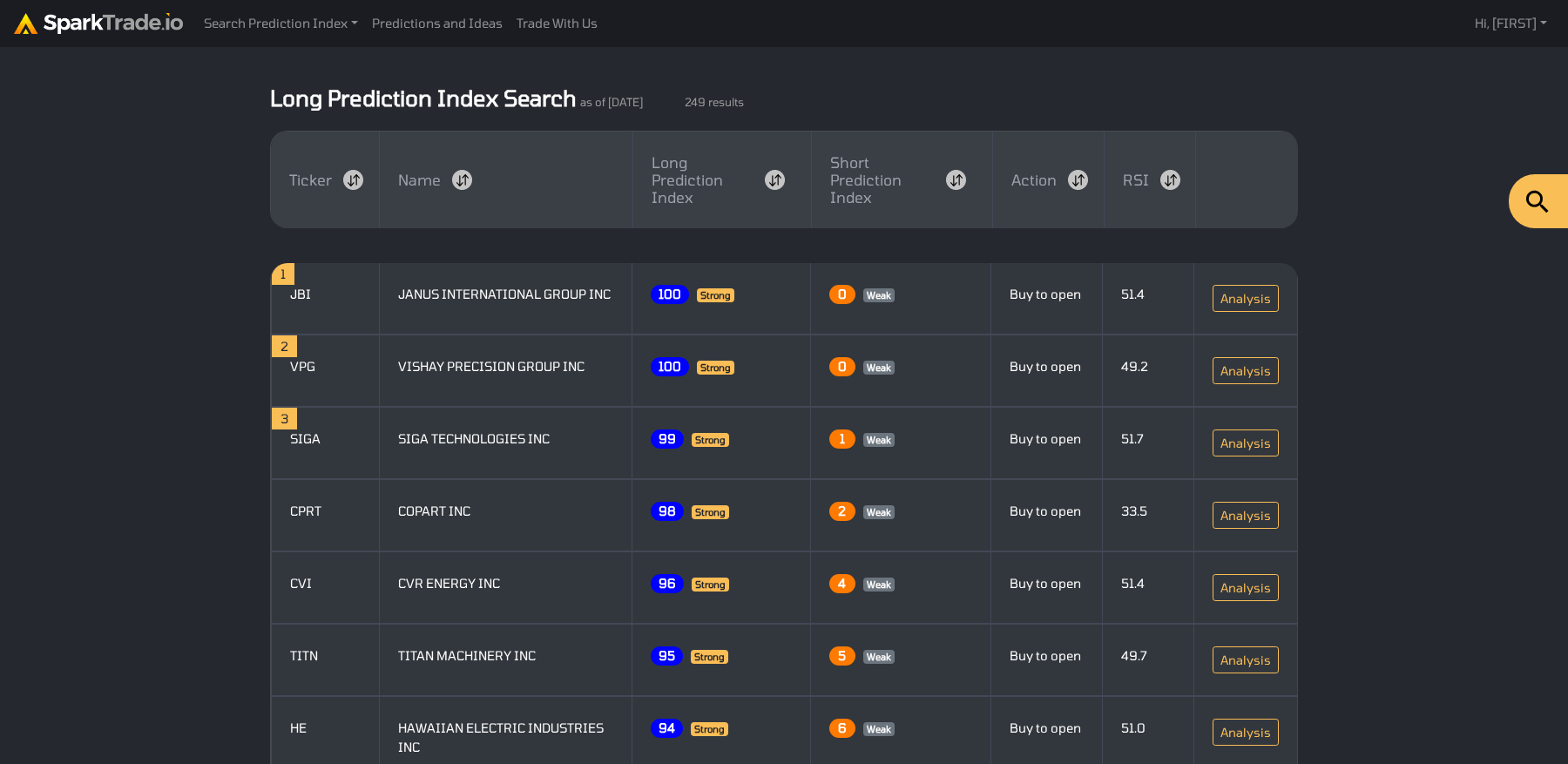 click on "as of Jul 31, 2025
249 results" at bounding box center (662, 102) 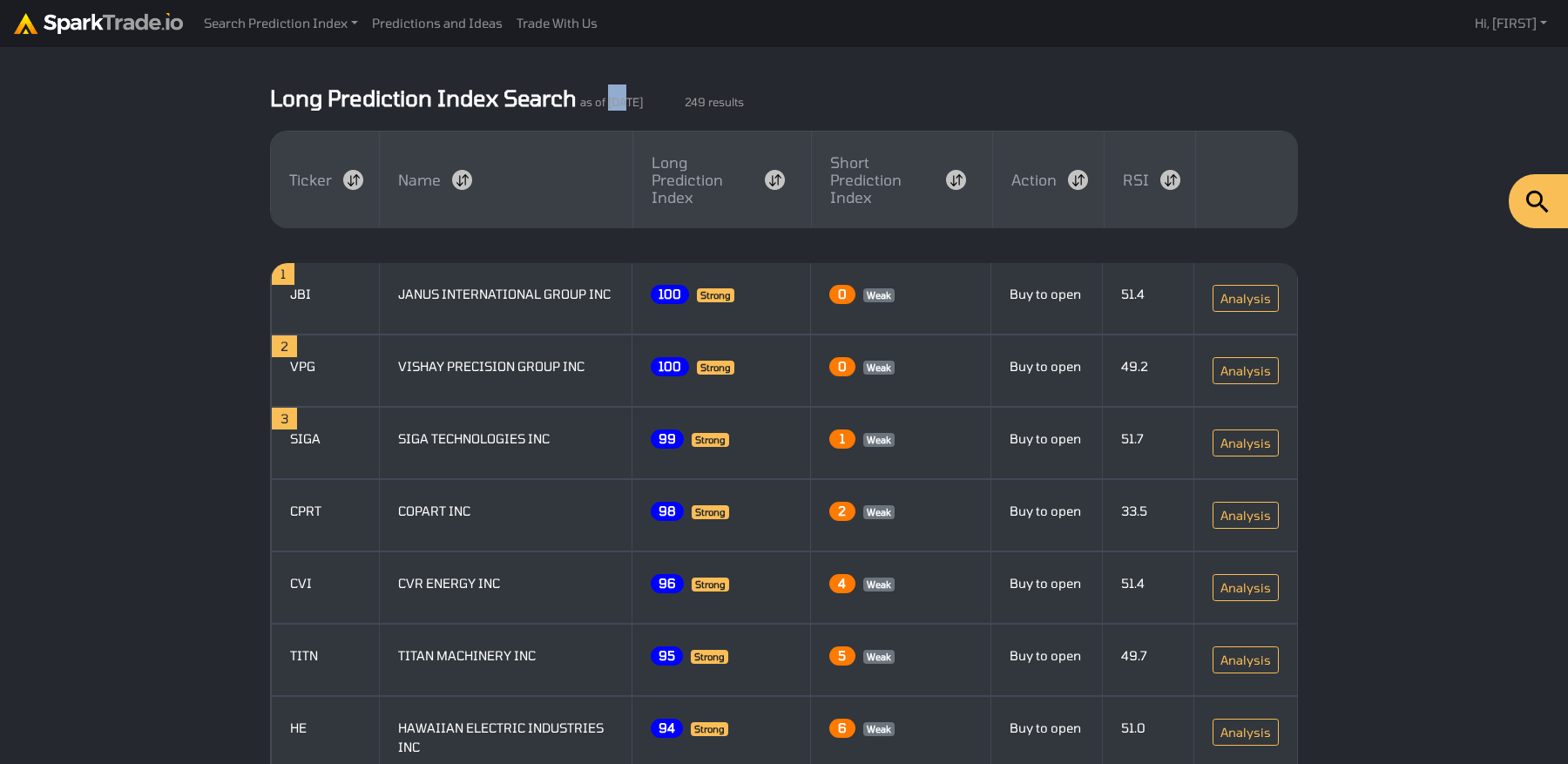 click on "as of Jul 31, 2025
249 results" at bounding box center (662, 102) 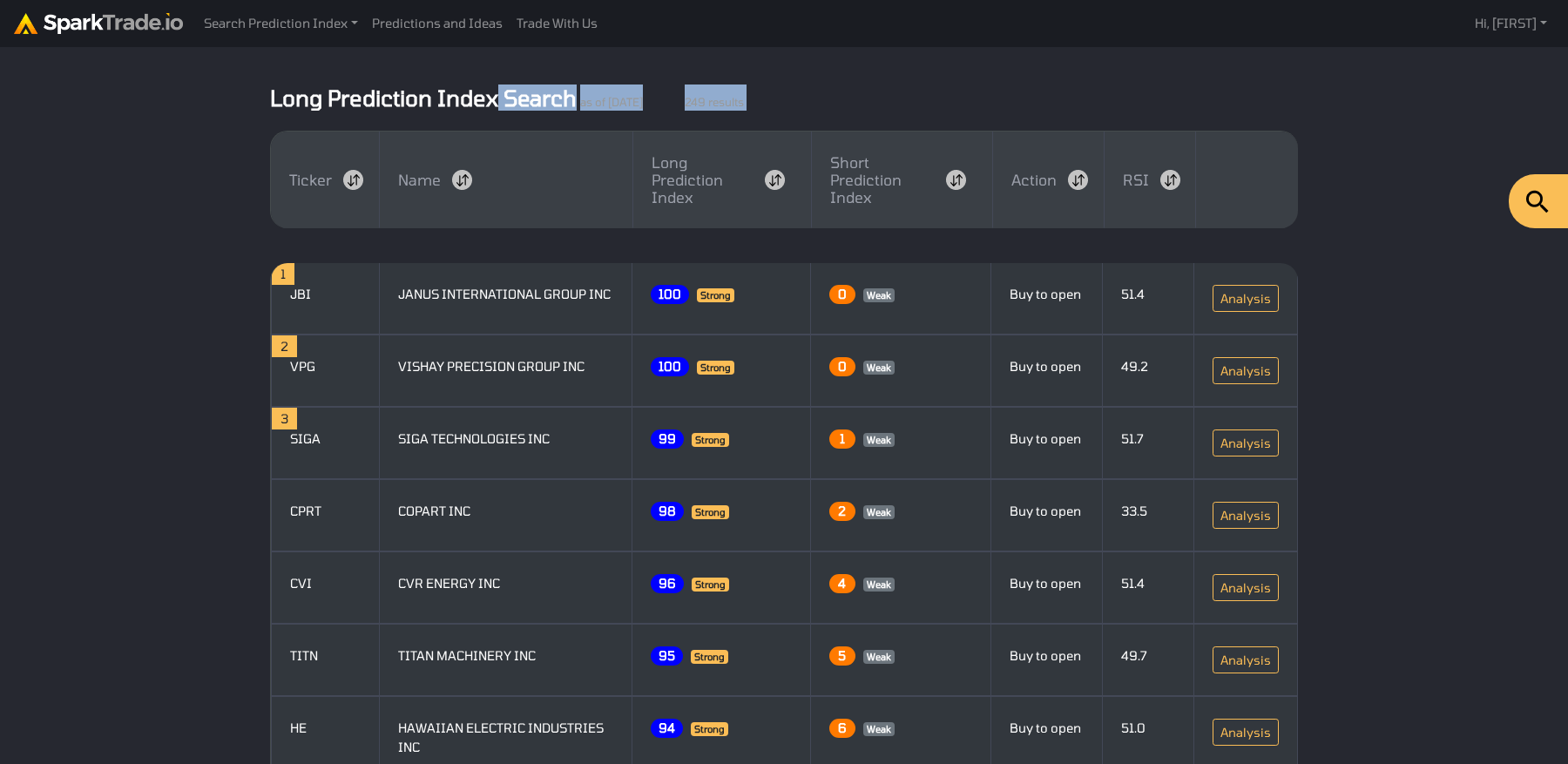 click on "as of Jul 31, 2025
249 results" at bounding box center (662, 102) 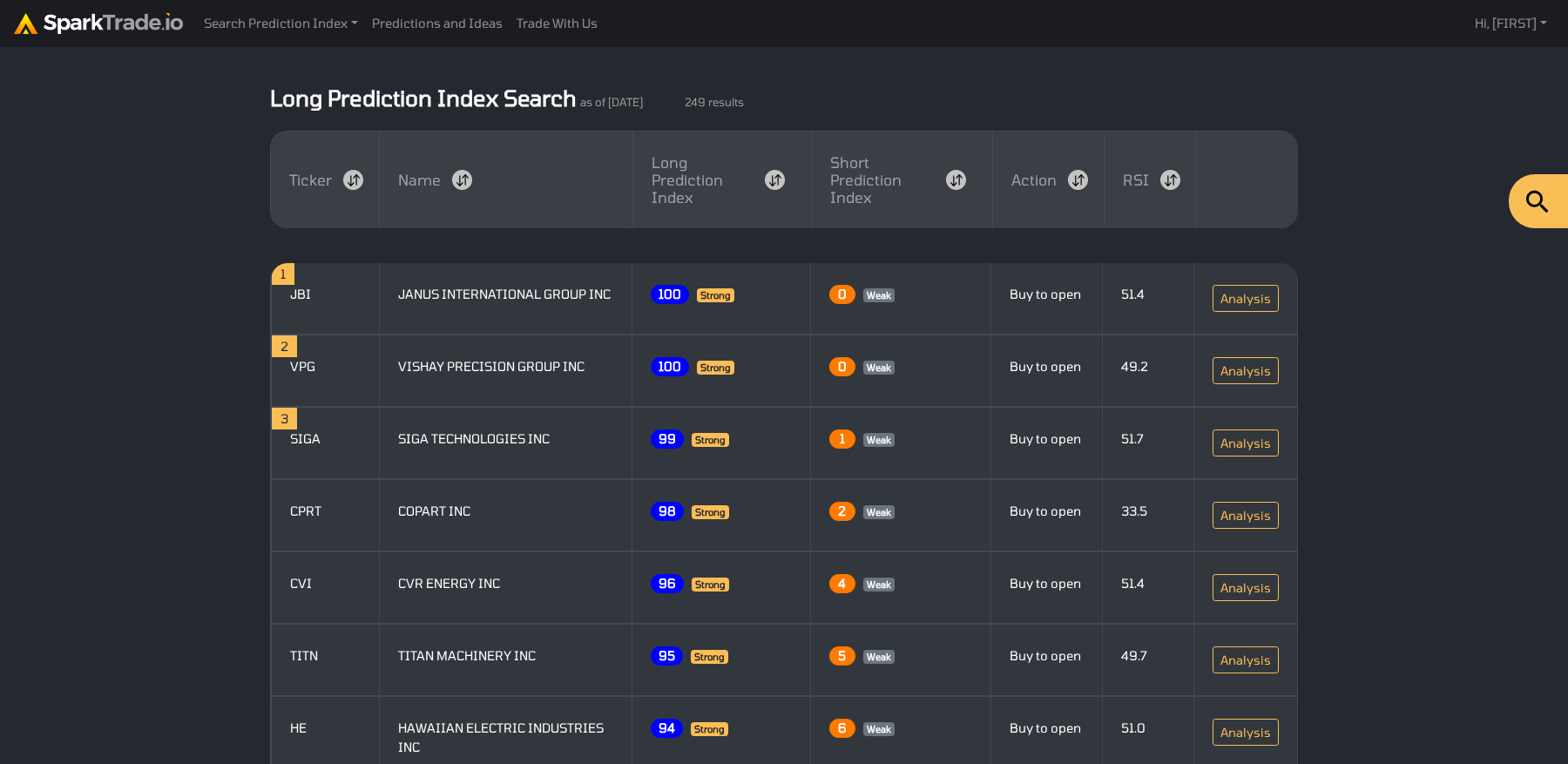 click on "JANUS INTERNATIONAL GROUP INC" at bounding box center (506, 299) 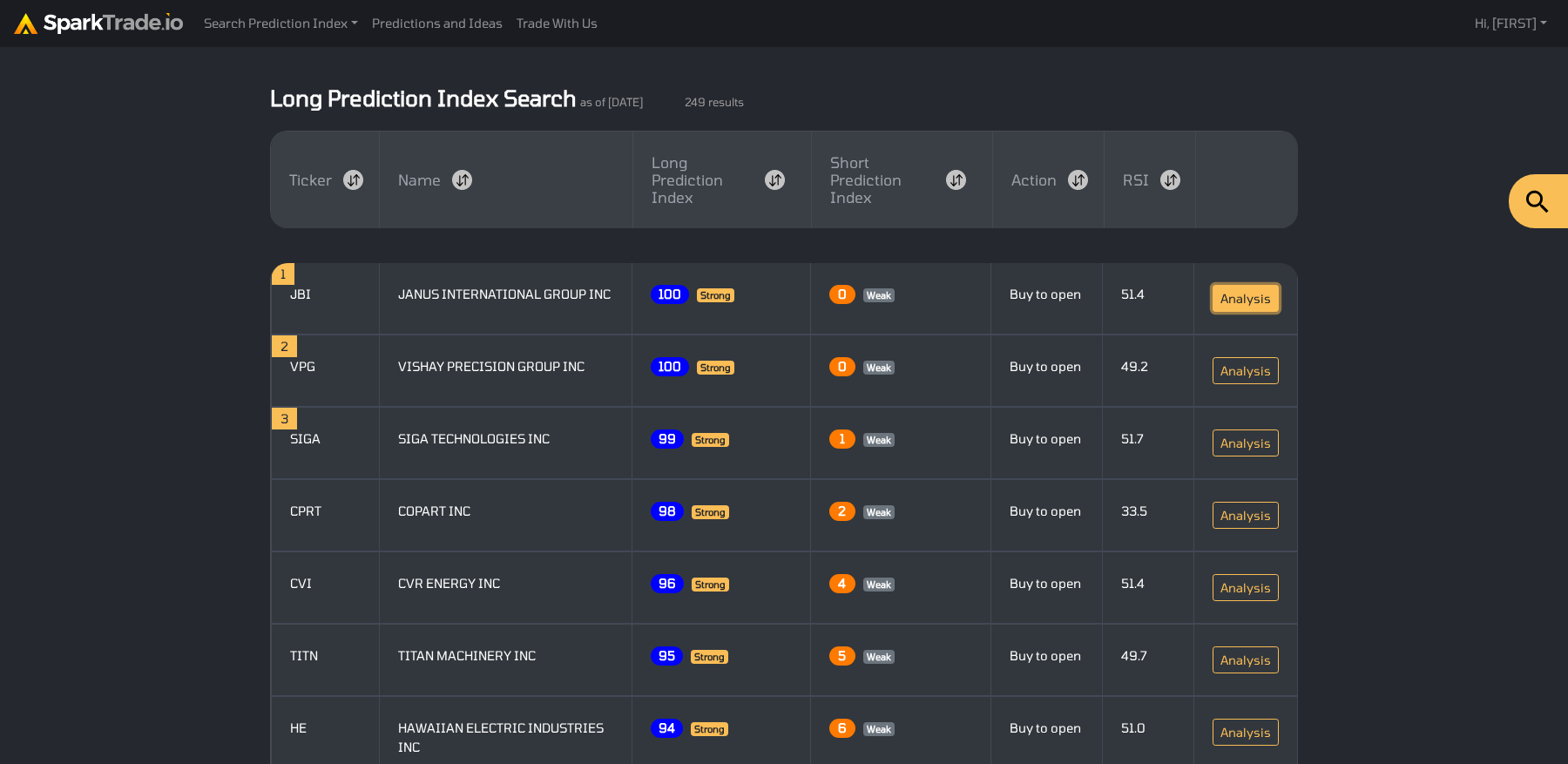 click on "Analysis" at bounding box center [1246, 298] 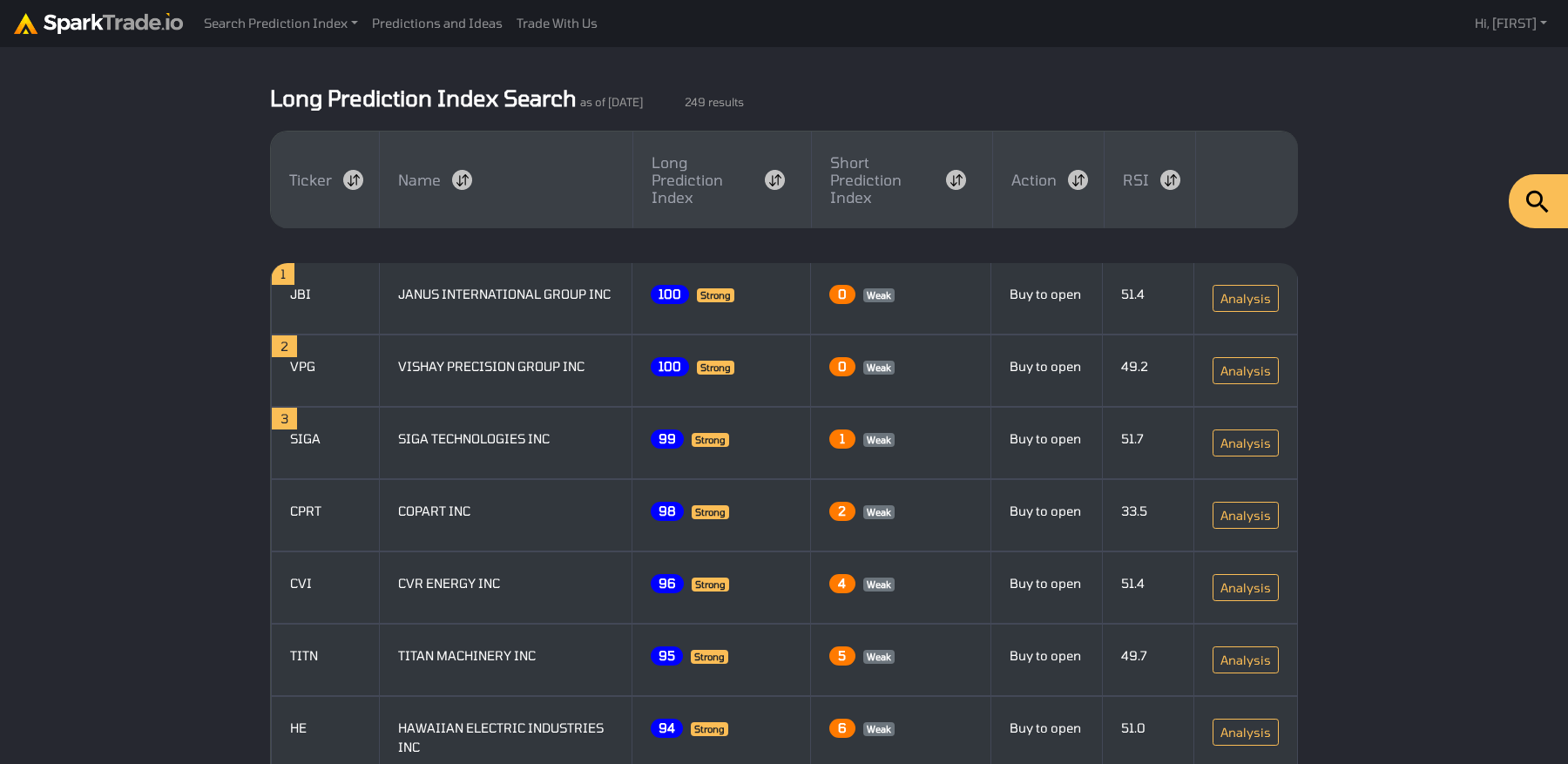 drag, startPoint x: 735, startPoint y: 295, endPoint x: 692, endPoint y: 296, distance: 43.01 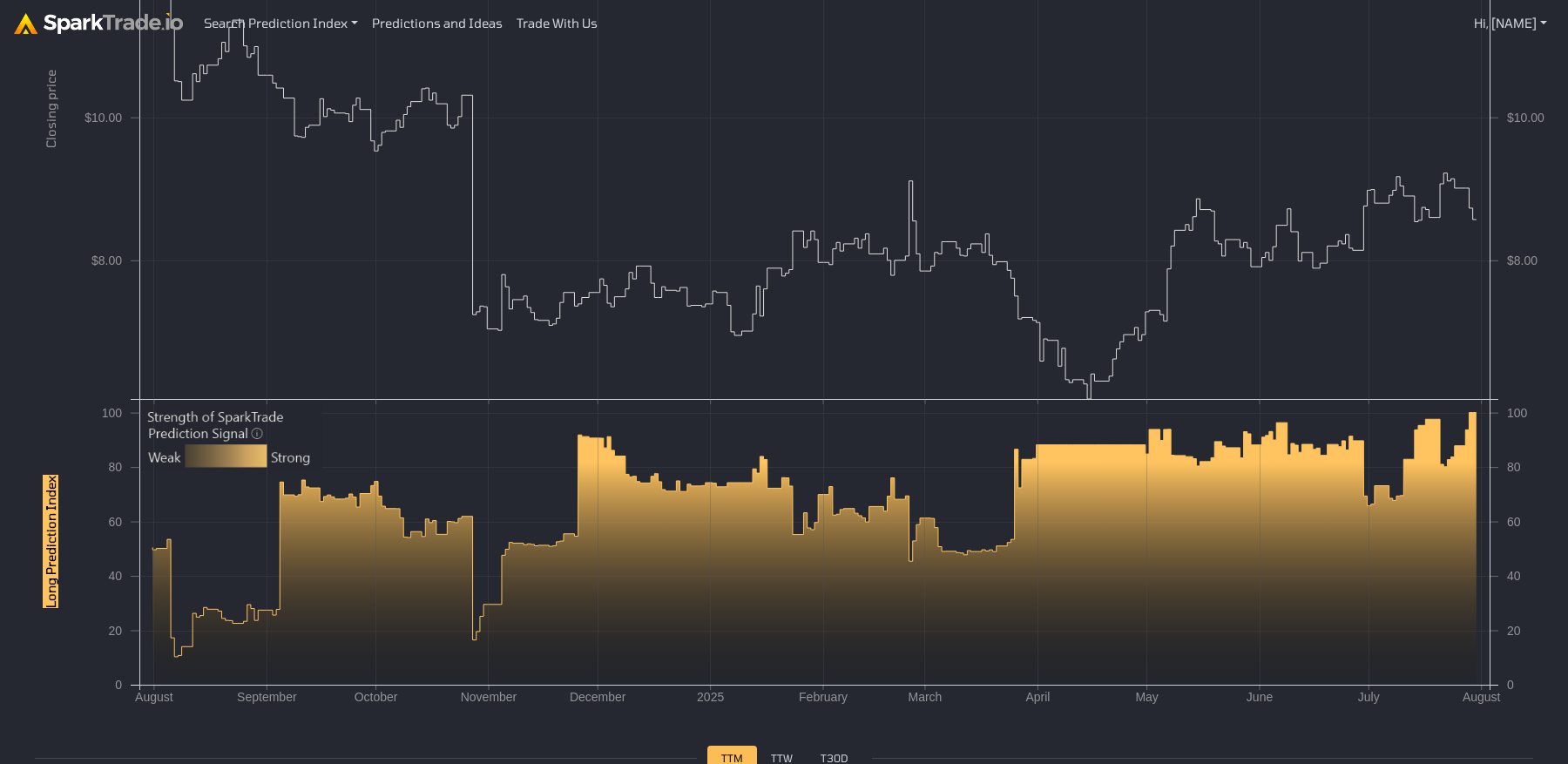 scroll, scrollTop: 477, scrollLeft: 0, axis: vertical 